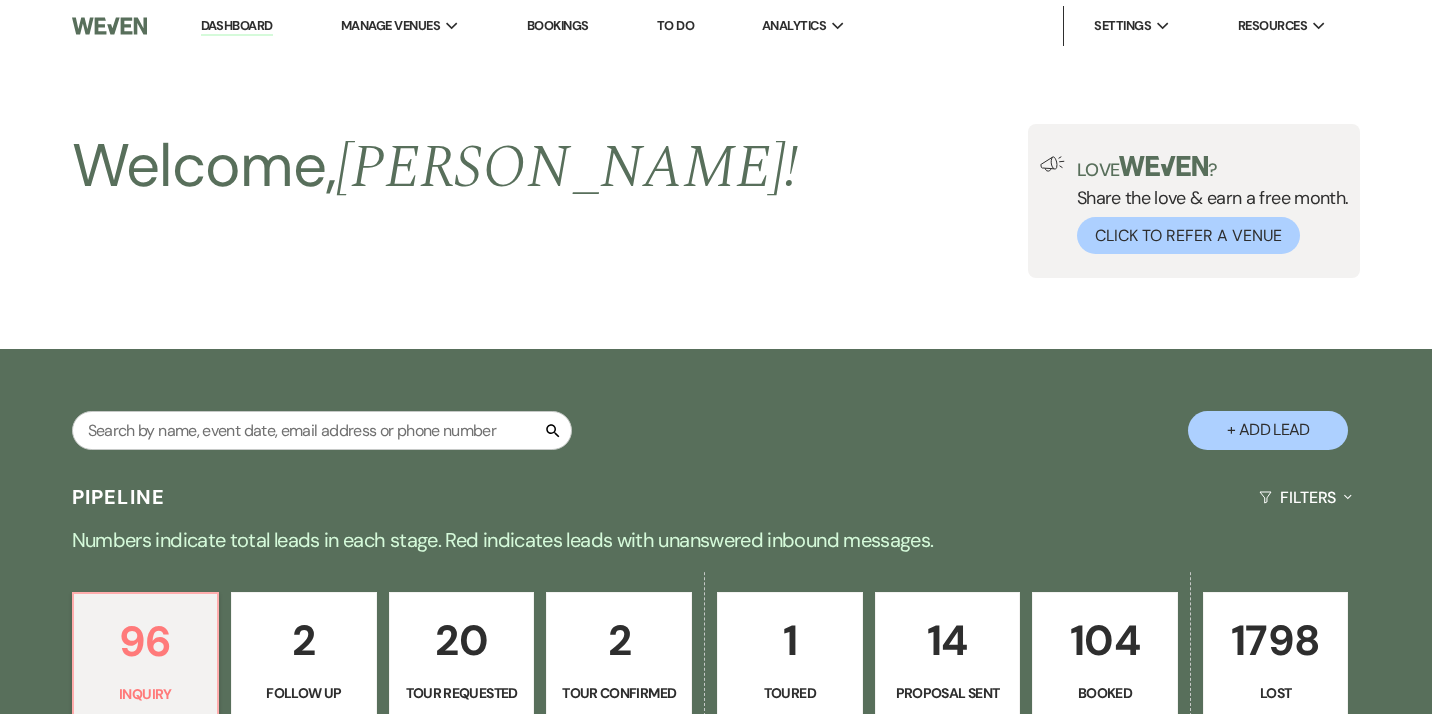 scroll, scrollTop: 558, scrollLeft: 0, axis: vertical 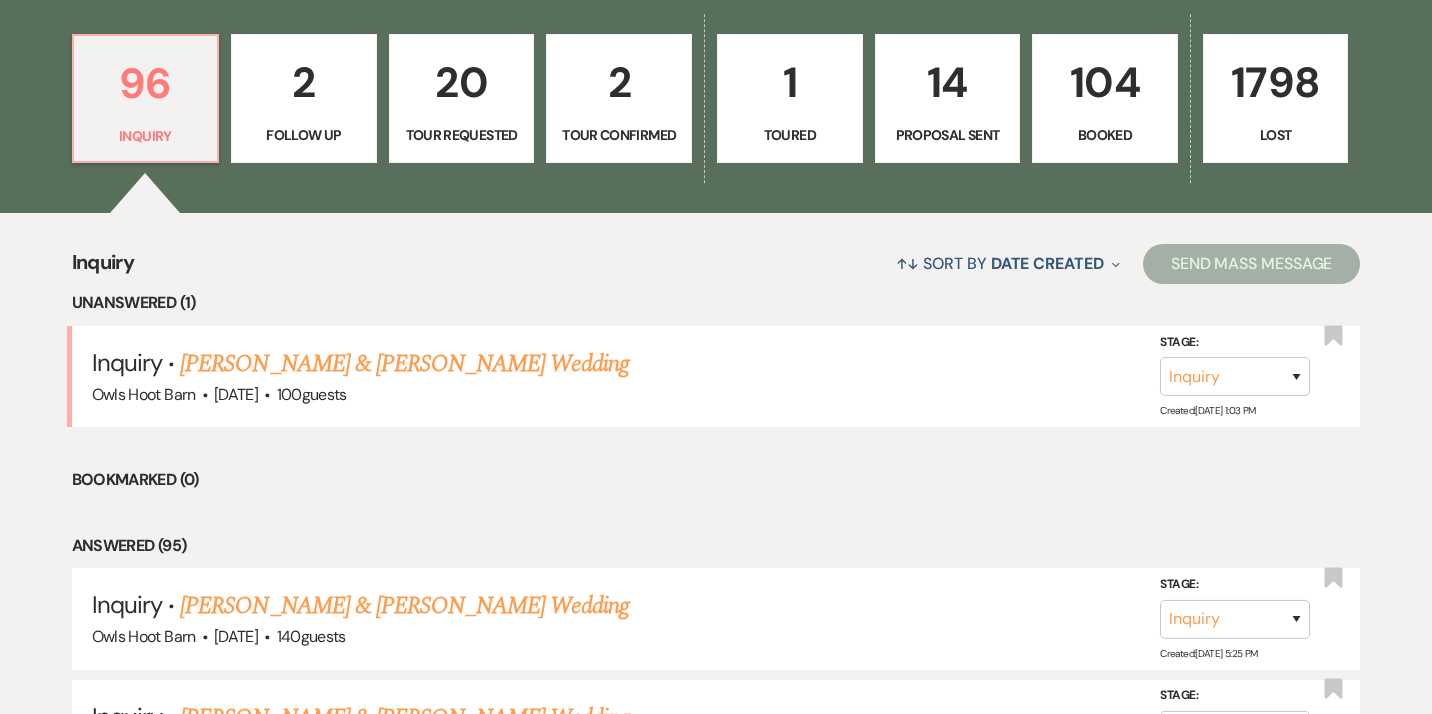 click on "104" at bounding box center (1105, 82) 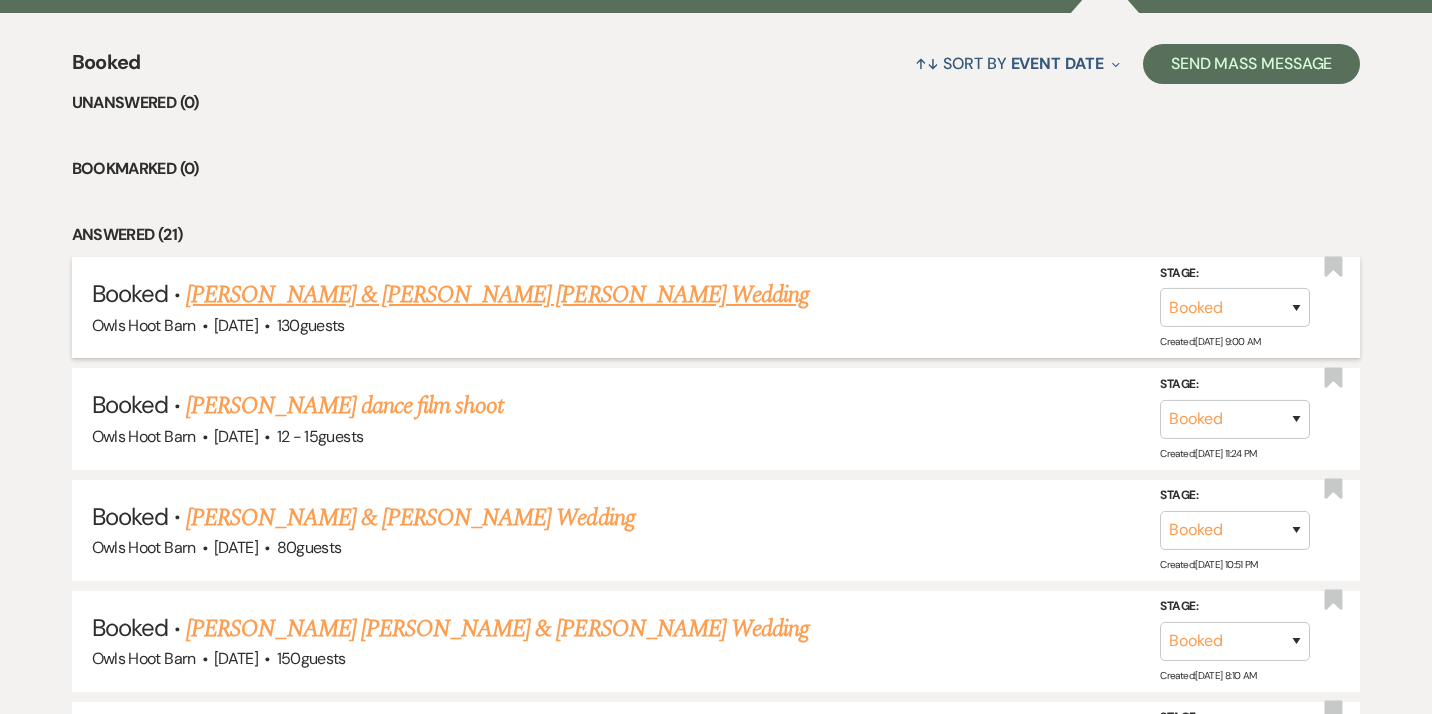 scroll, scrollTop: 766, scrollLeft: 0, axis: vertical 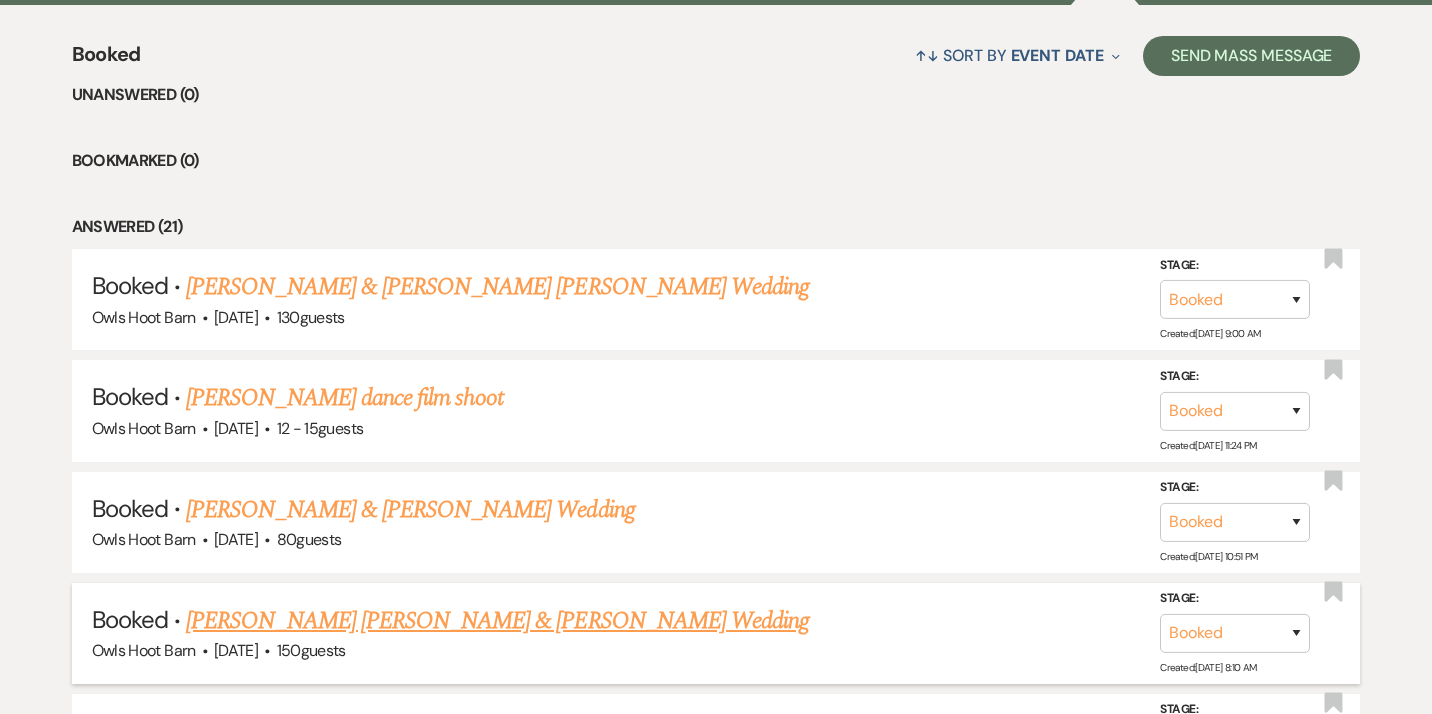 click on "[PERSON_NAME] [PERSON_NAME] & [PERSON_NAME] Wedding" at bounding box center [497, 621] 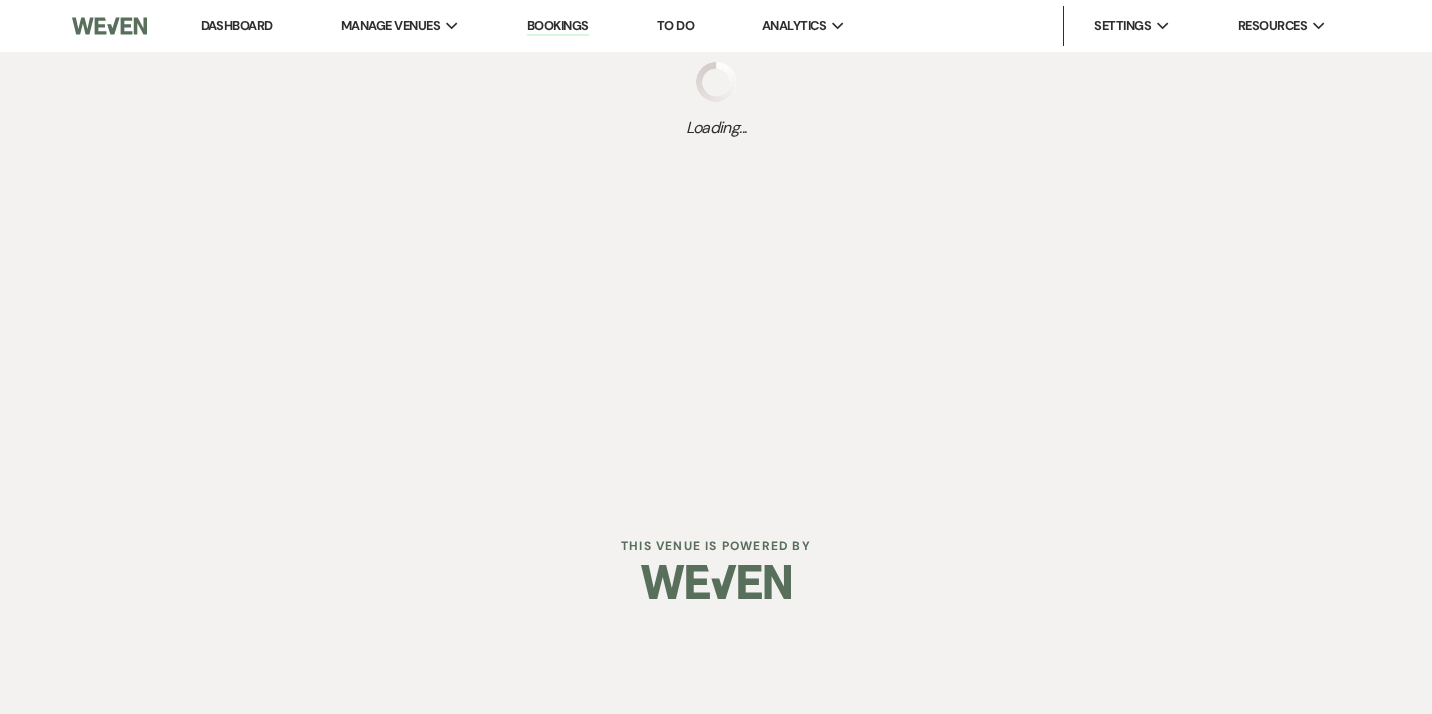 scroll, scrollTop: 0, scrollLeft: 0, axis: both 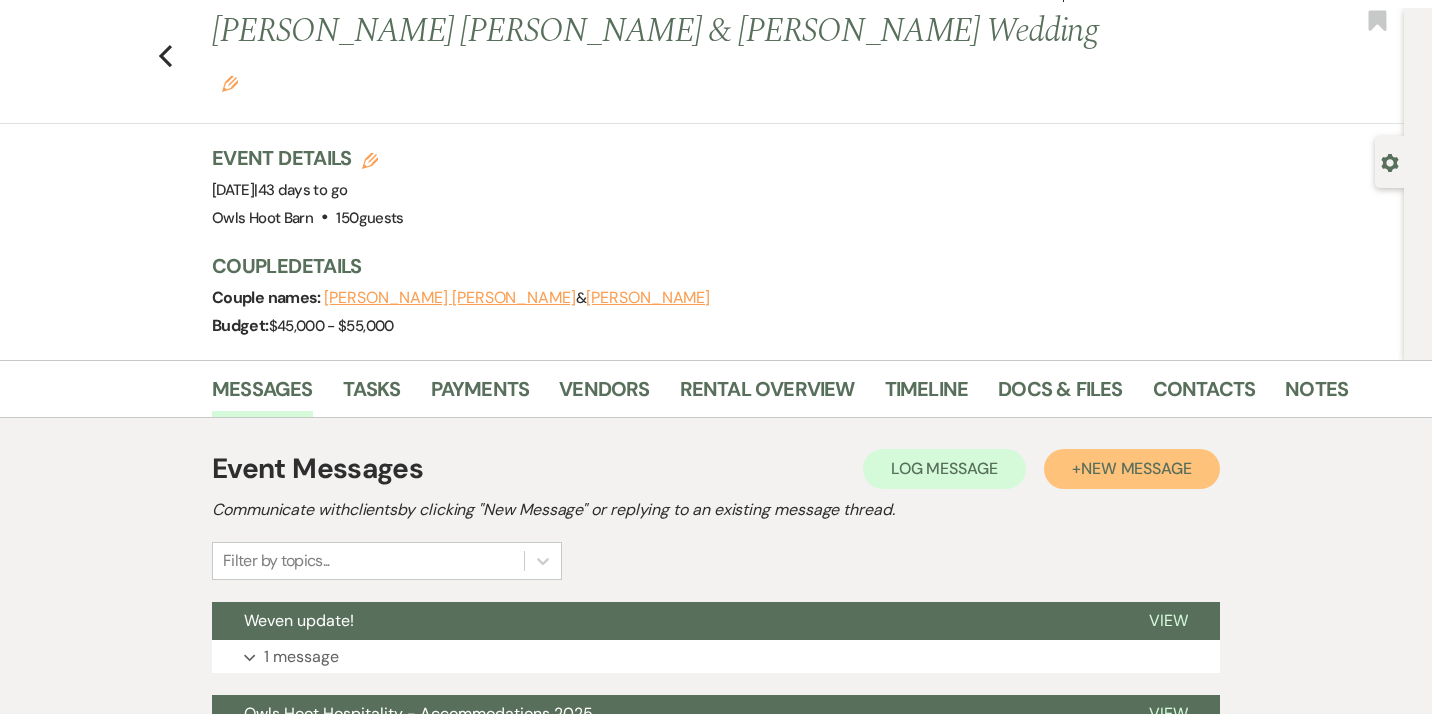 click on "New Message" at bounding box center [1136, 468] 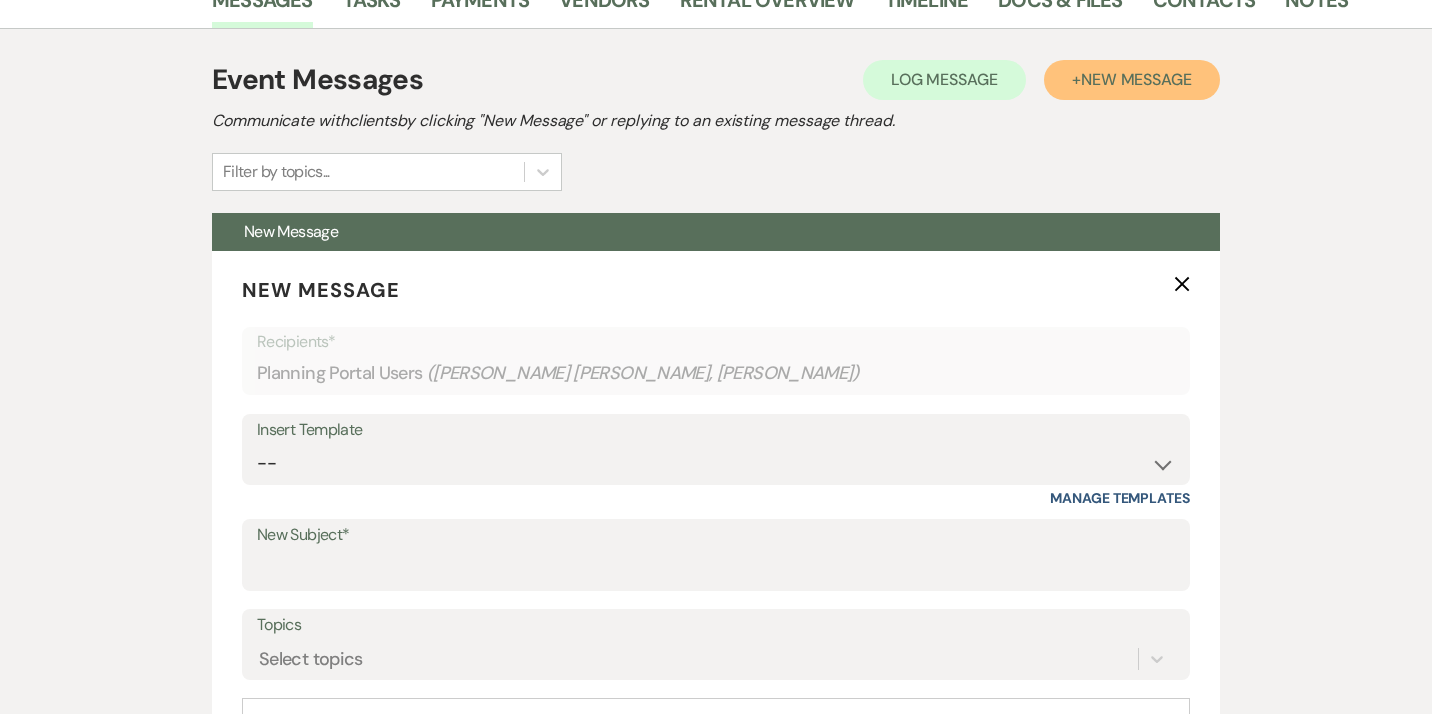 scroll, scrollTop: 434, scrollLeft: 0, axis: vertical 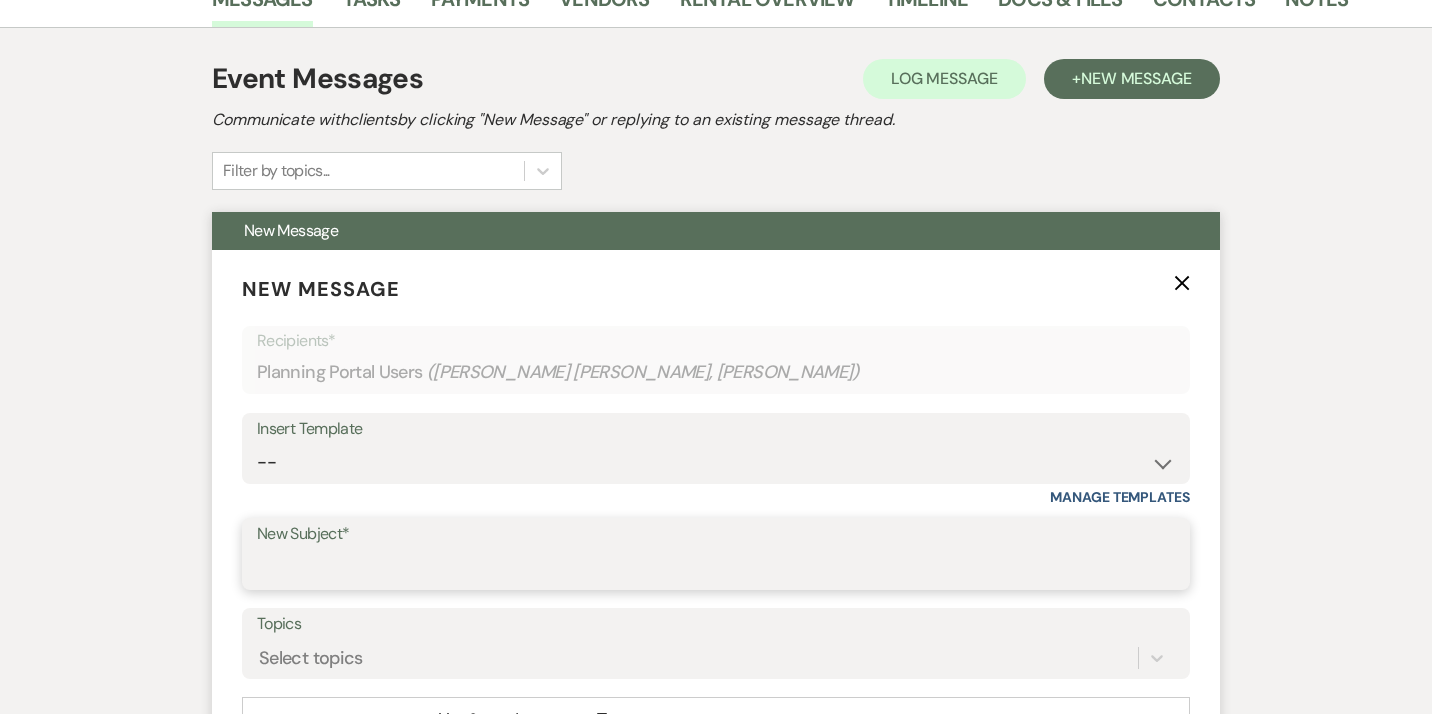 click on "New Subject*" at bounding box center [716, 568] 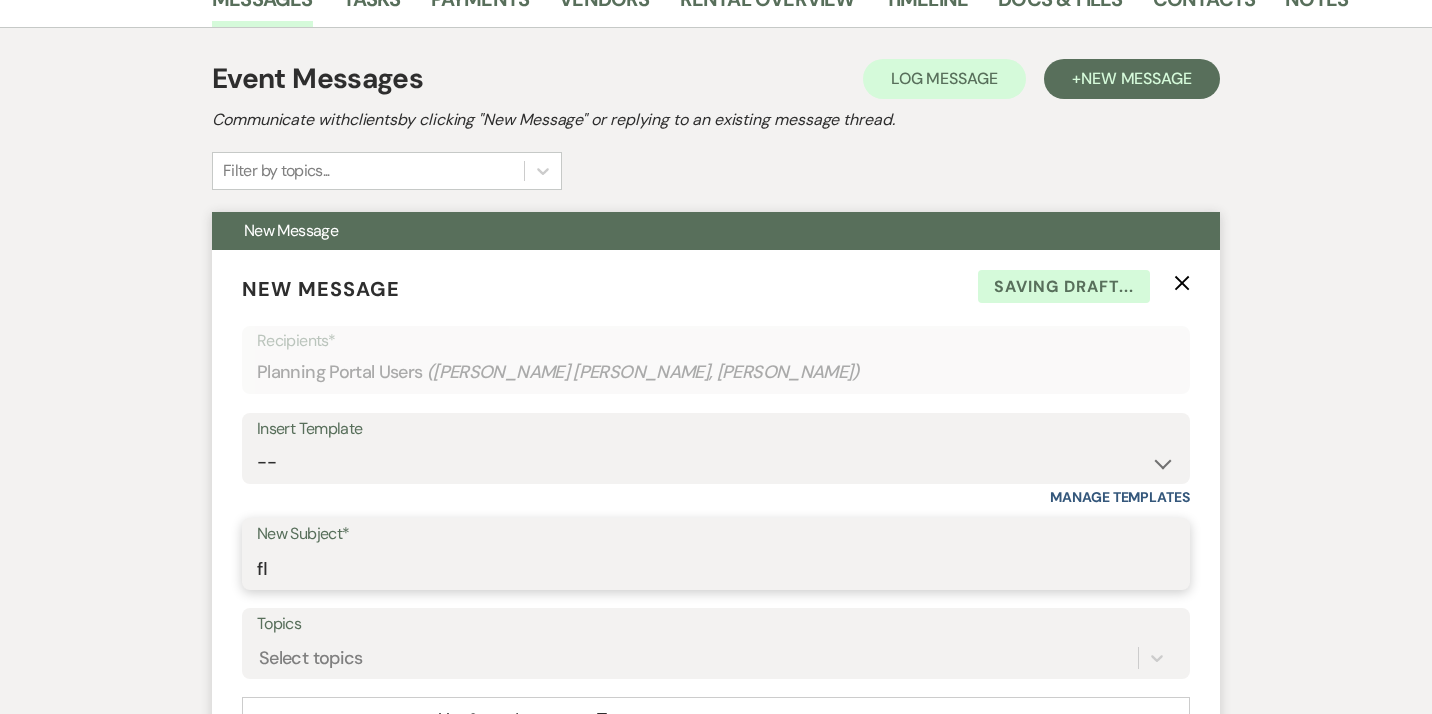 type on "f" 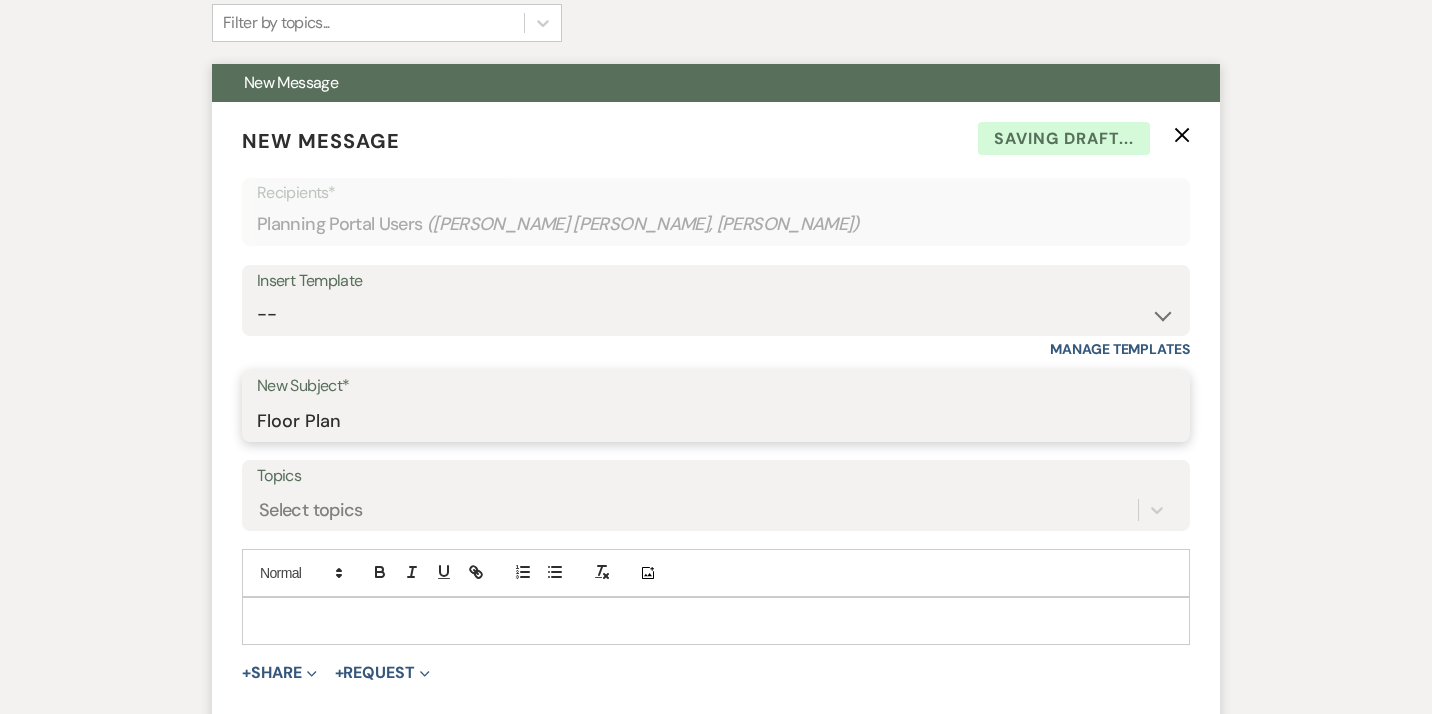 scroll, scrollTop: 593, scrollLeft: 0, axis: vertical 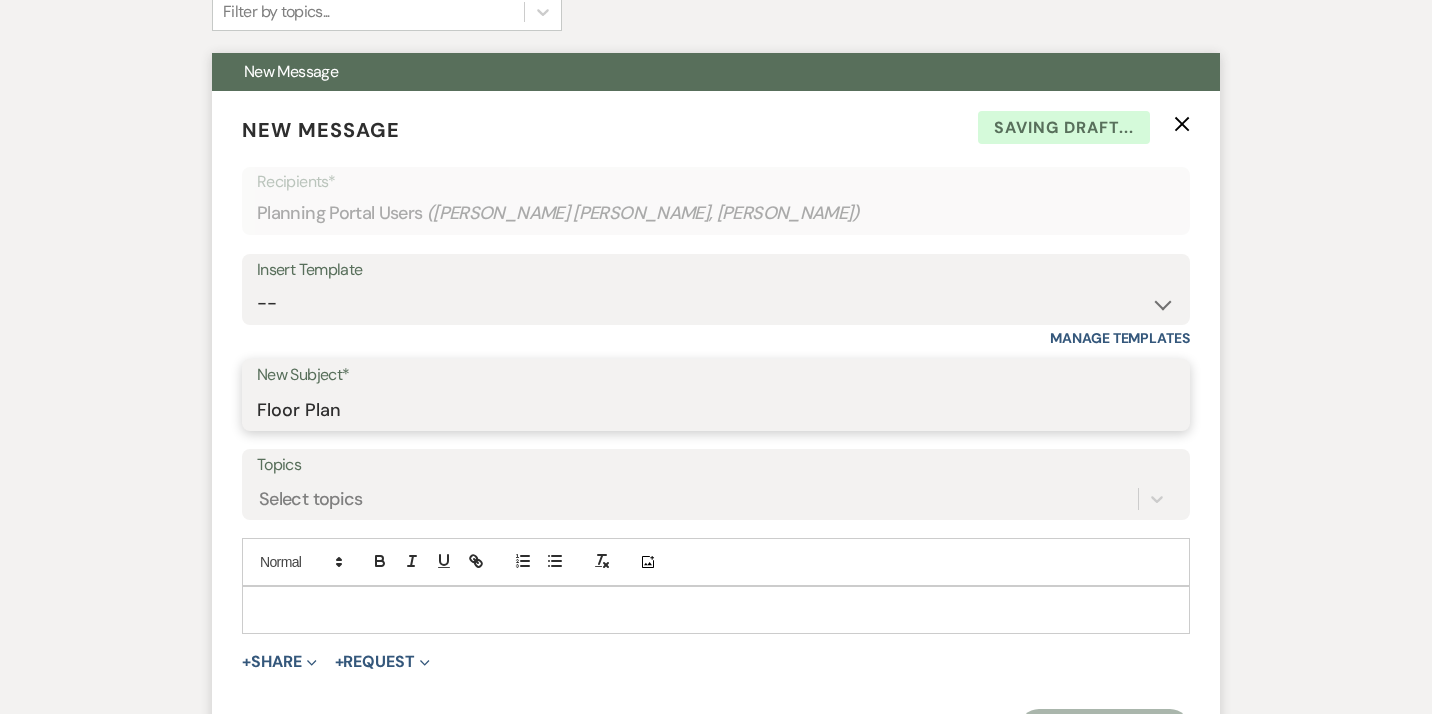 type on "Floor Plan" 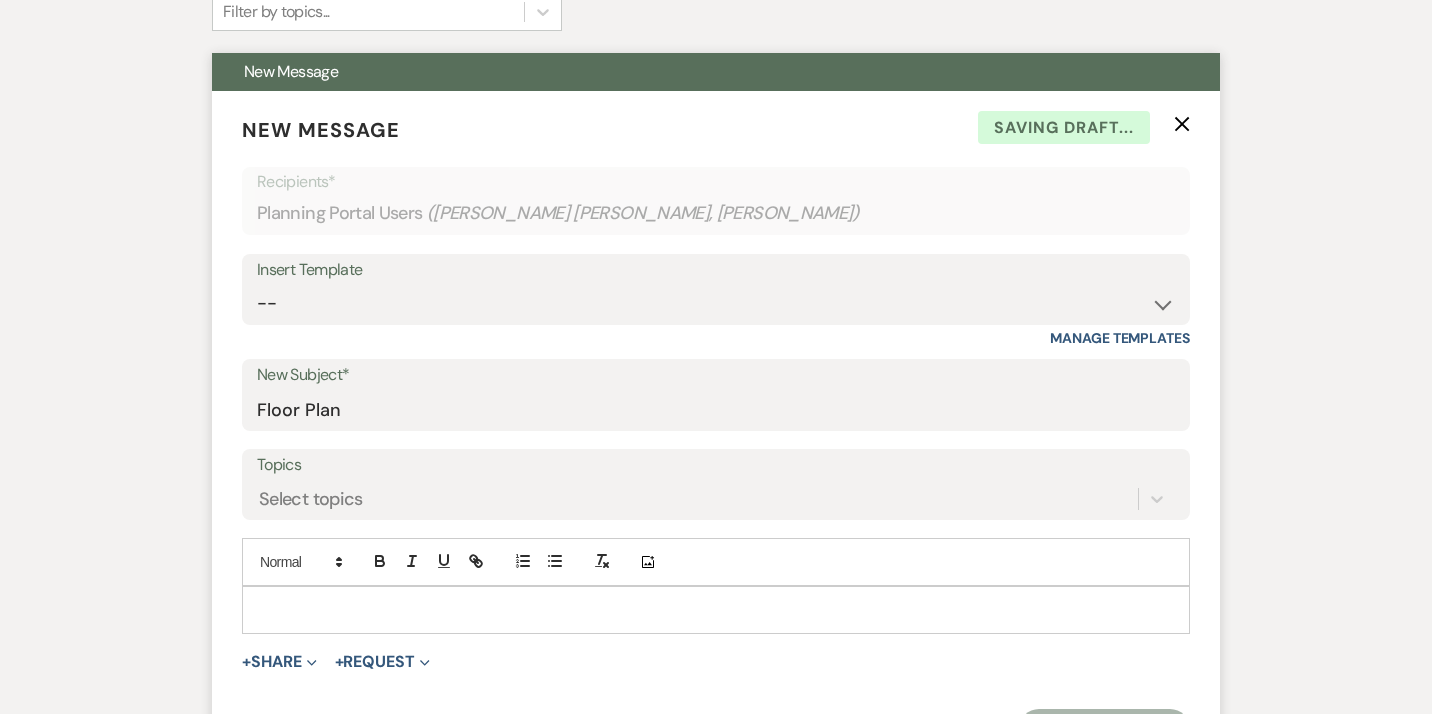 click at bounding box center [716, 610] 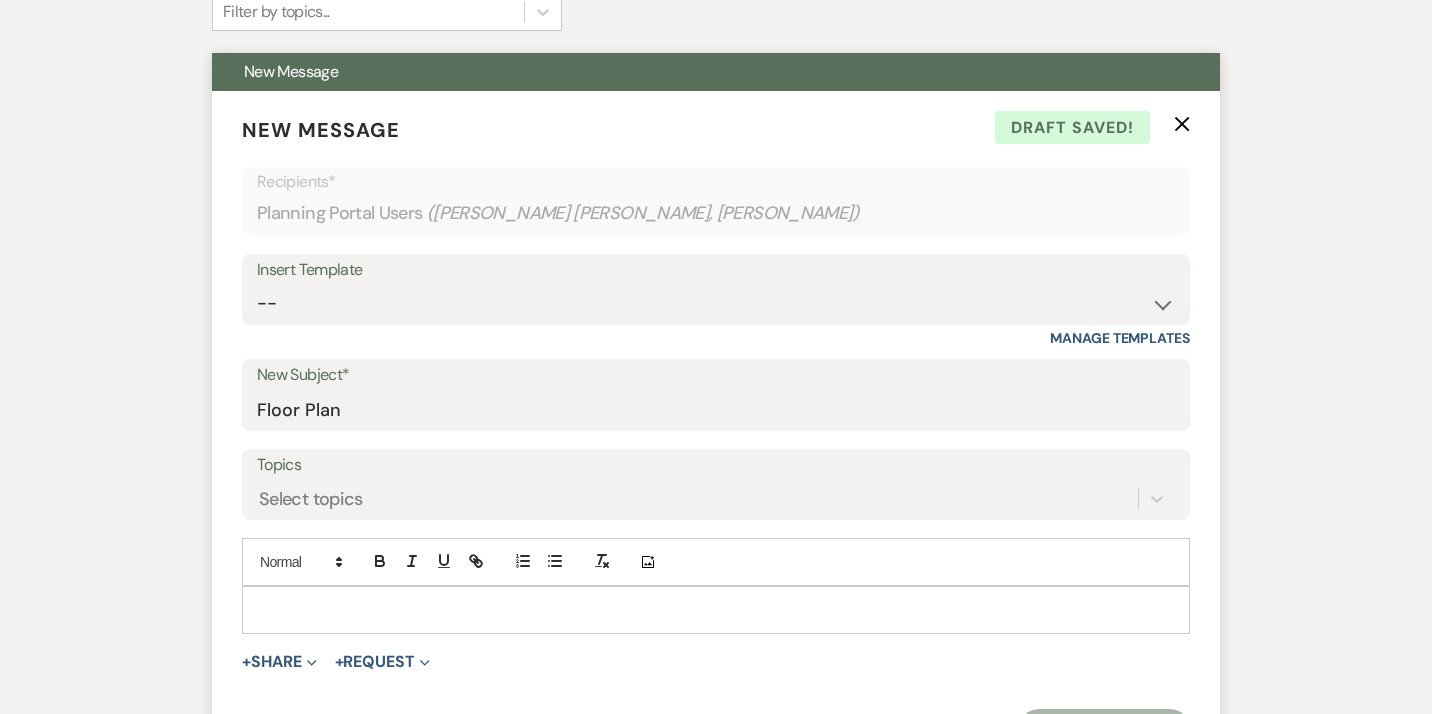 type 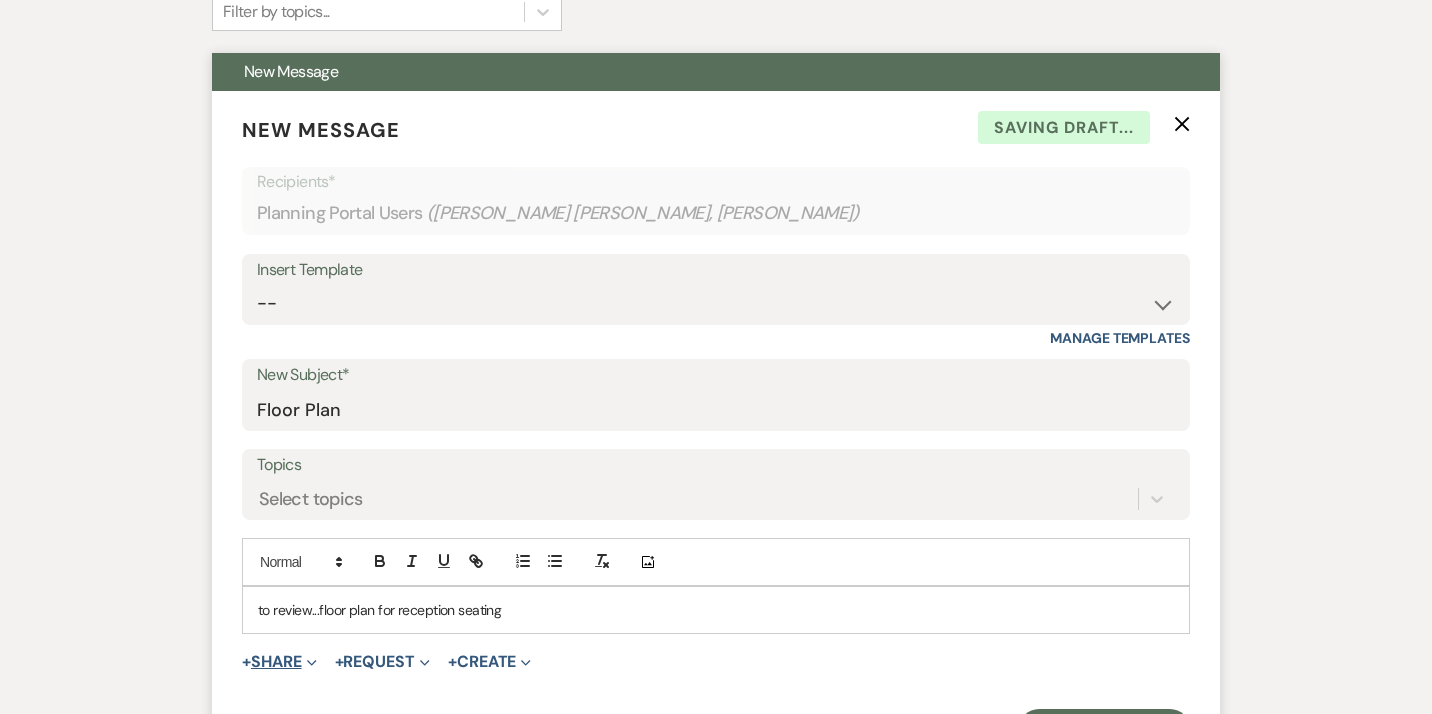 click on "+  Share Expand" at bounding box center [279, 662] 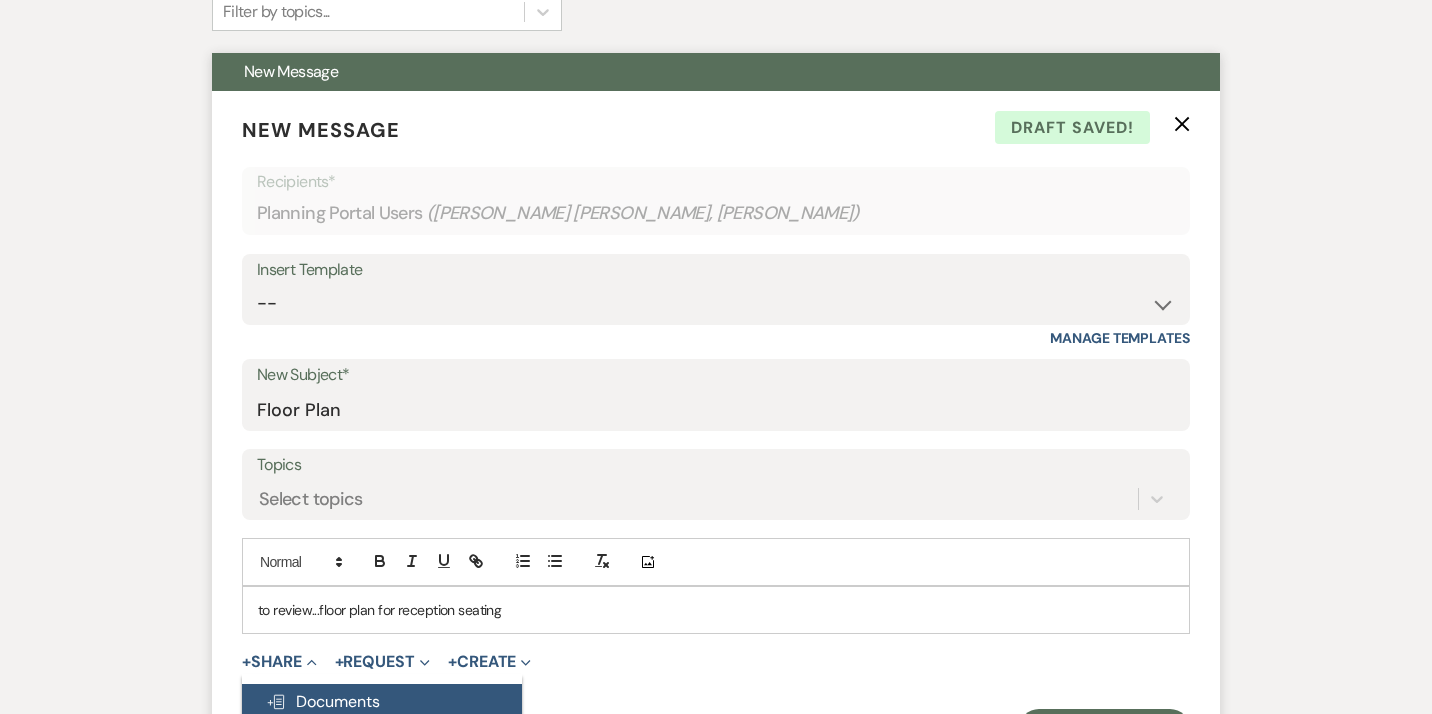 click on "Doc Upload Documents" at bounding box center [323, 701] 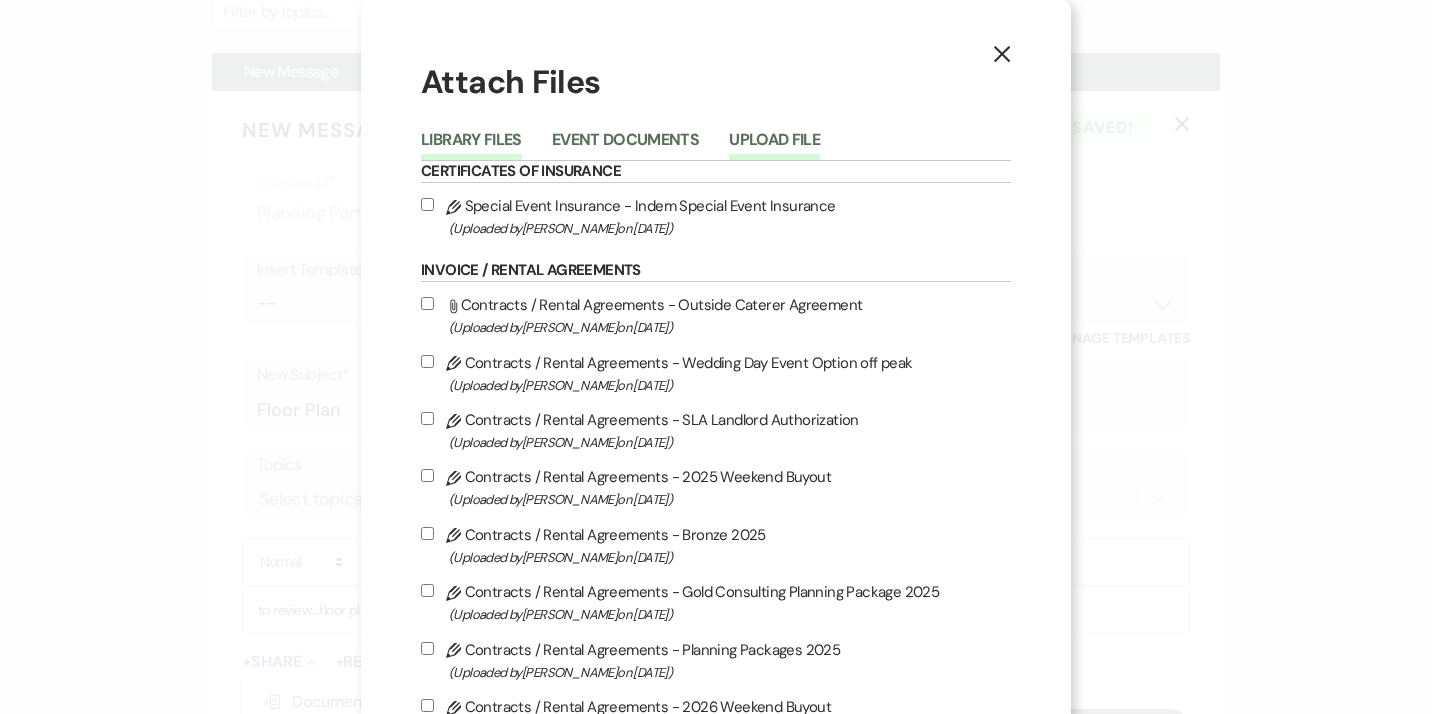 click on "Upload File" at bounding box center (774, 146) 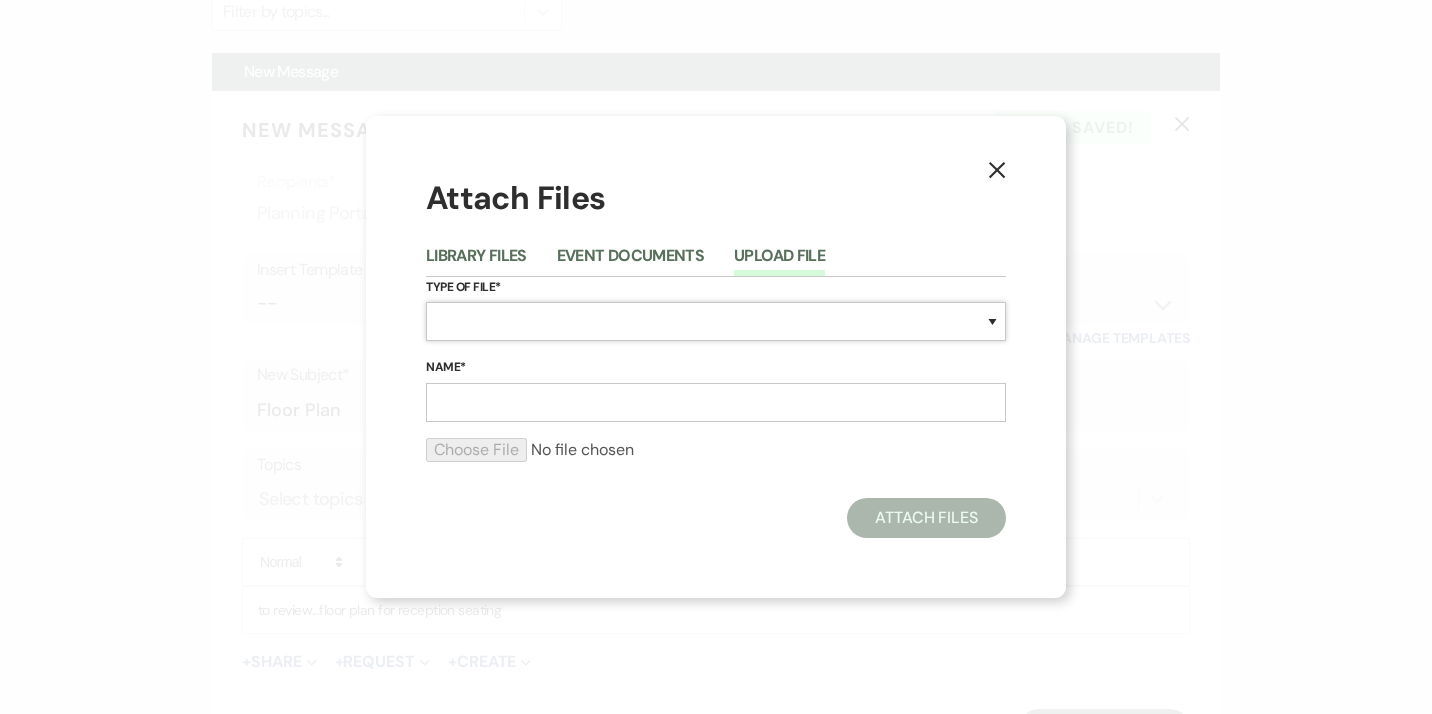 click on "Special Event Insurance Vendor Certificate of Insurance Contracts / Rental Agreements Invoices Receipts Event Maps Floor Plans Rain Plan Seating Charts Venue Layout Catering / Alcohol Permit Event Permit Fire Permit Fuel Permit Generator Permit Tent Permit Venue Permit Other Permit Inventory  Promotional Sample Venue Beverage Ceremony Event Finalize + Share Guests Lodging Menu Vendors Venue Beverage Brochure Menu Packages Product Specifications Quotes Beverage Event and Ceremony Details Finalize & Share Guests Lodging Menu Vendors Venue Event Timeline Family / Wedding Party Timeline Food and Beverage Timeline MC / DJ / Band Timeline Master Timeline Photography Timeline Set-Up / Clean-Up Vendor Timeline Bartender Safe Serve / TiPS Certification Vendor Certification Vendor License Other" at bounding box center [716, 321] 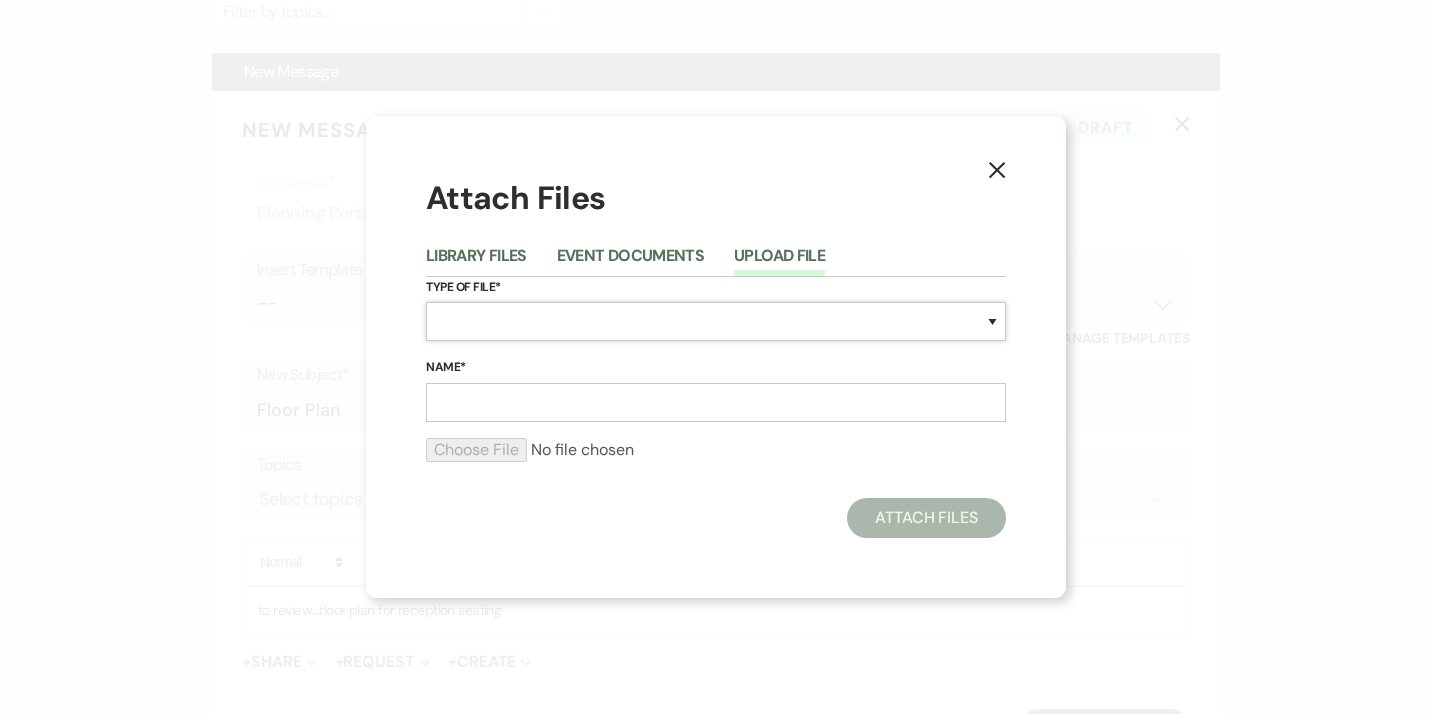 select on "24" 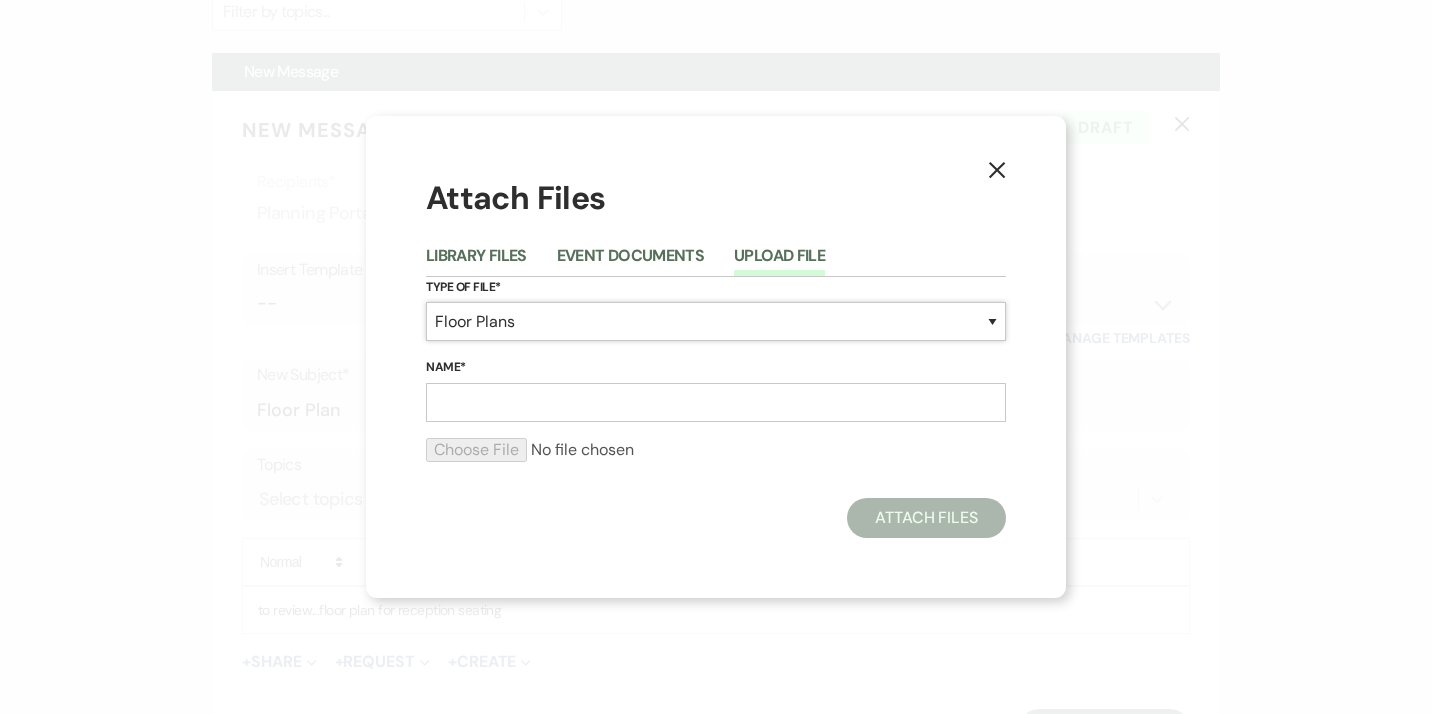 click on "Floor Plans" at bounding box center [0, 0] 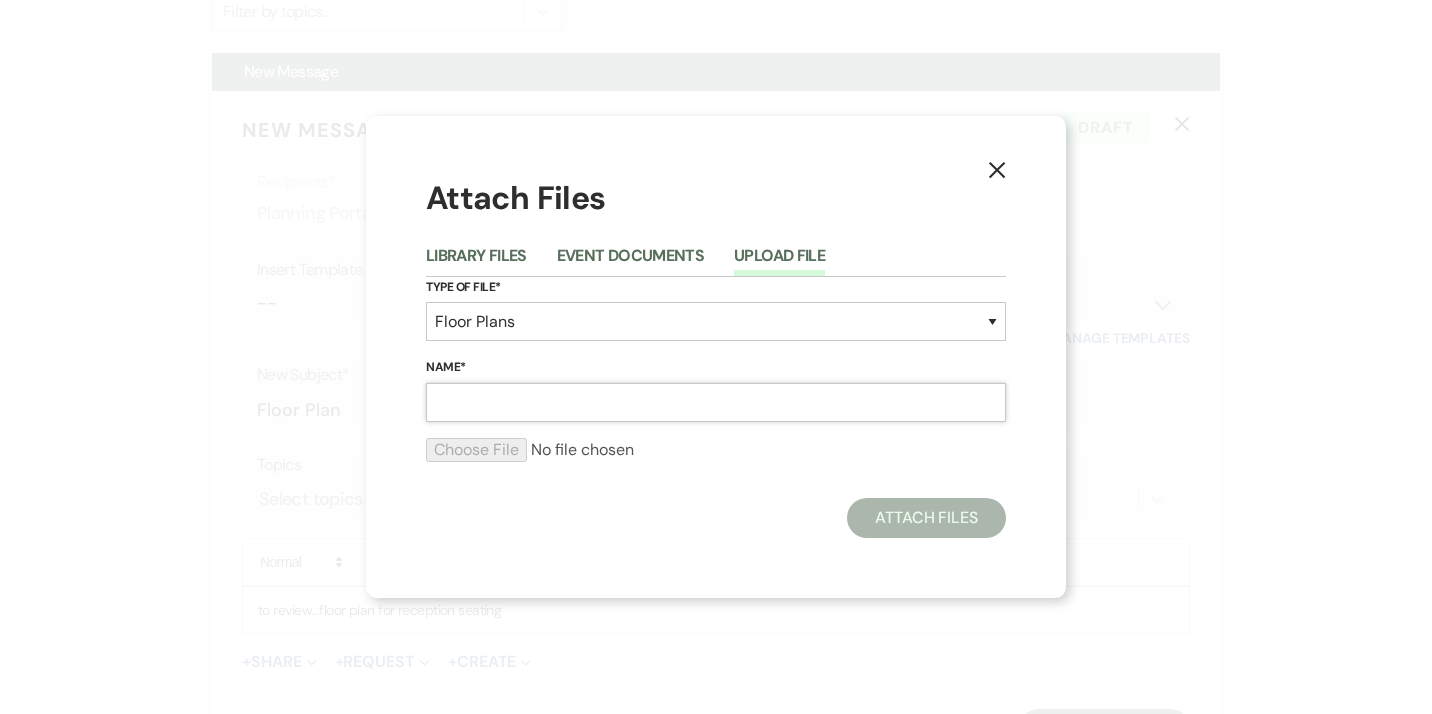 click on "Name*" at bounding box center [716, 402] 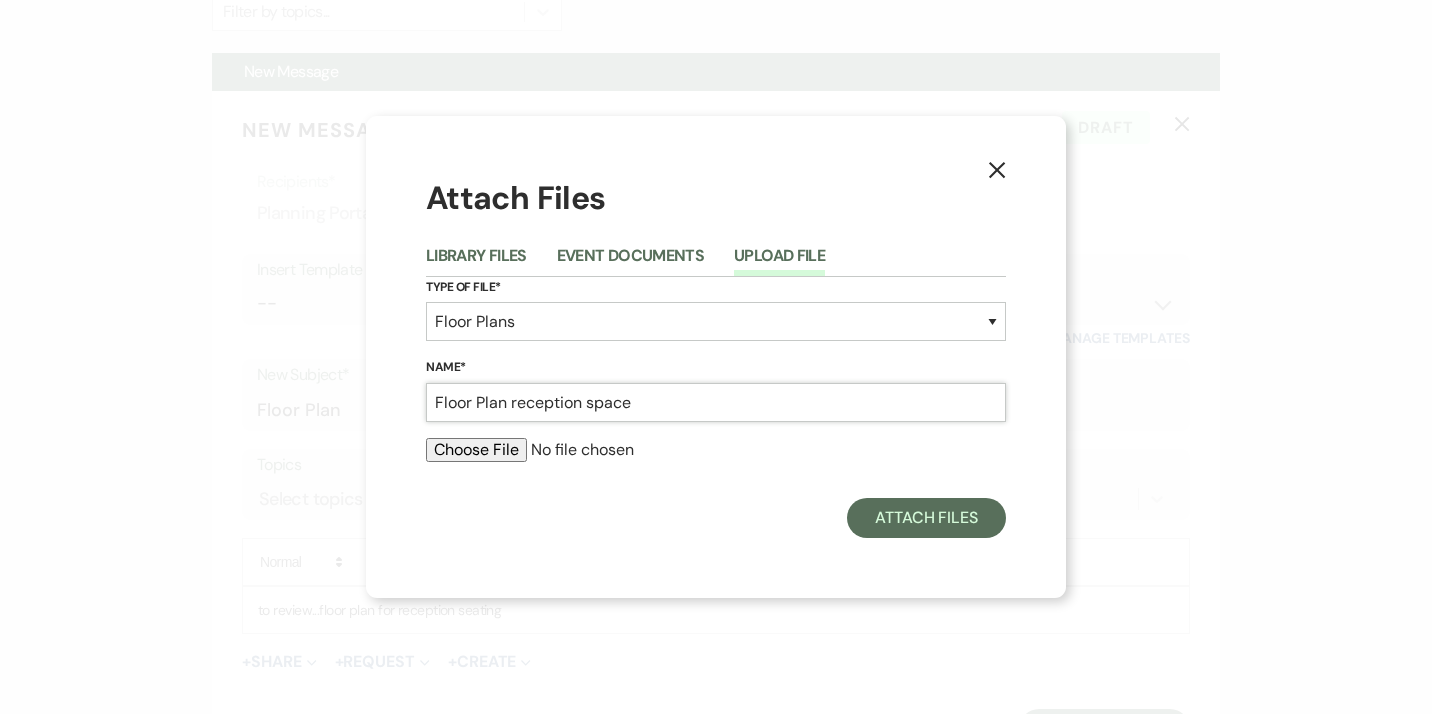 type on "Floor Plan reception space" 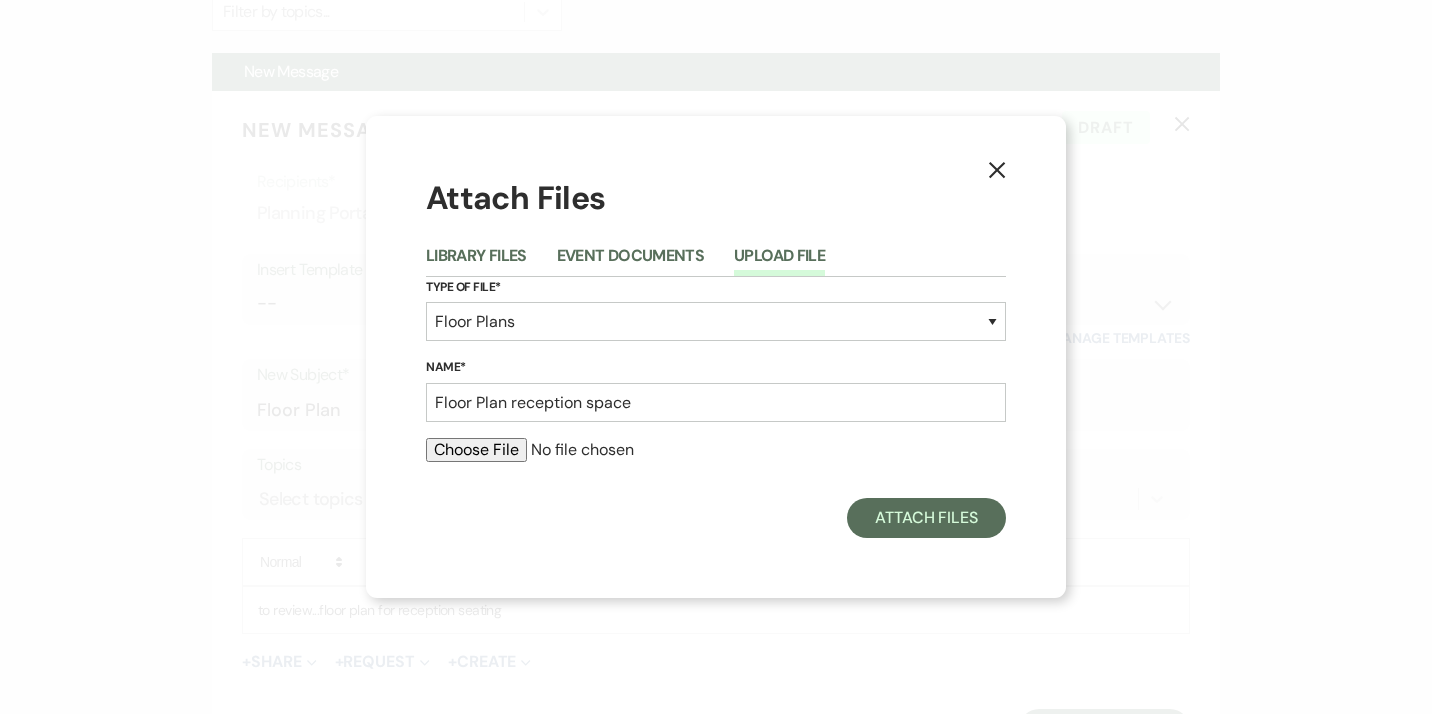 click at bounding box center [716, 450] 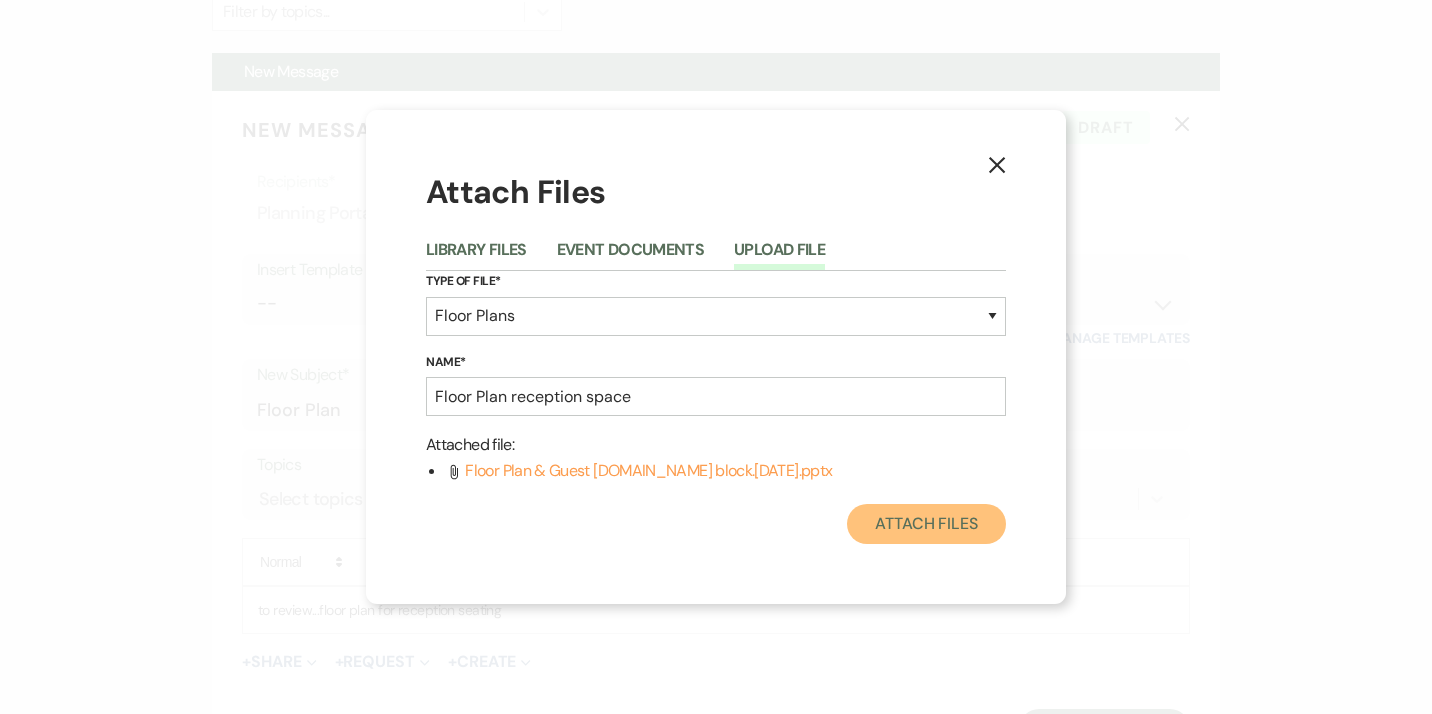 click on "Attach Files" at bounding box center (926, 524) 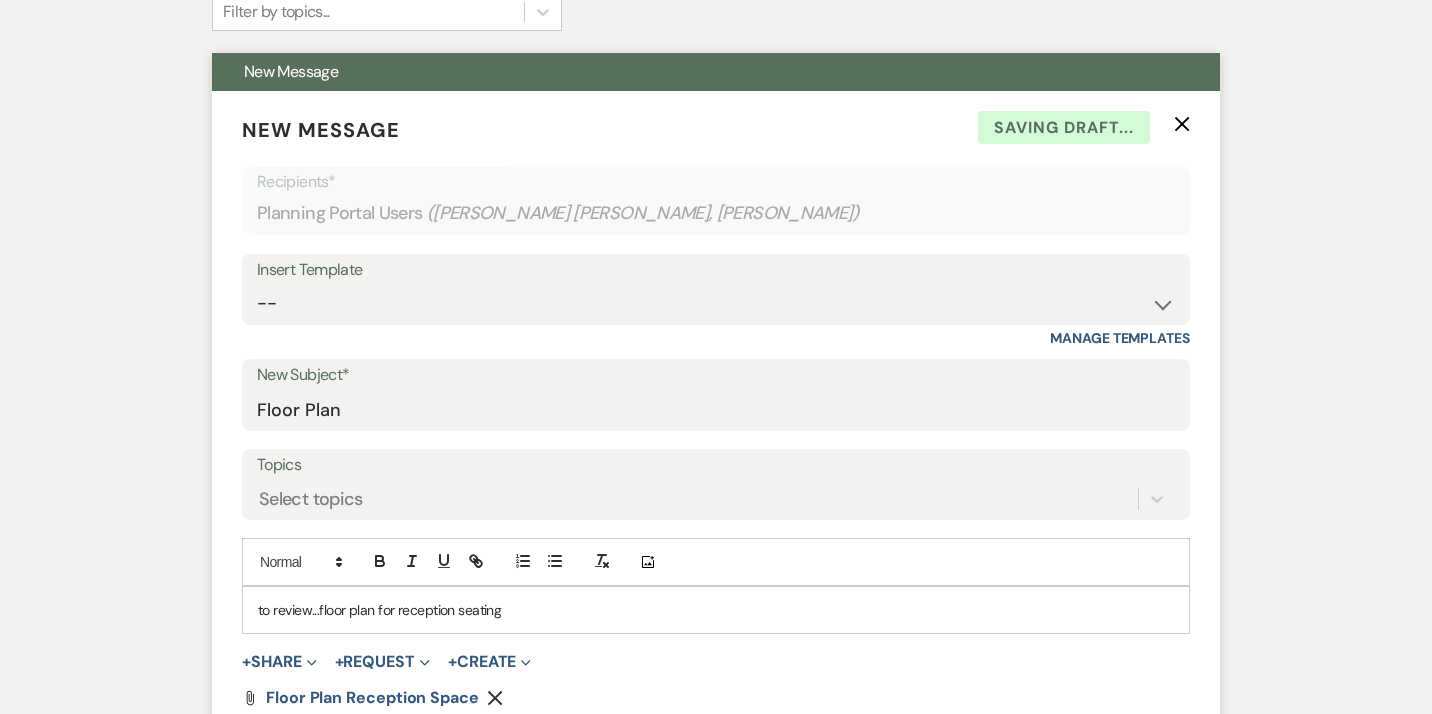 click on "Send Message" at bounding box center (1104, 761) 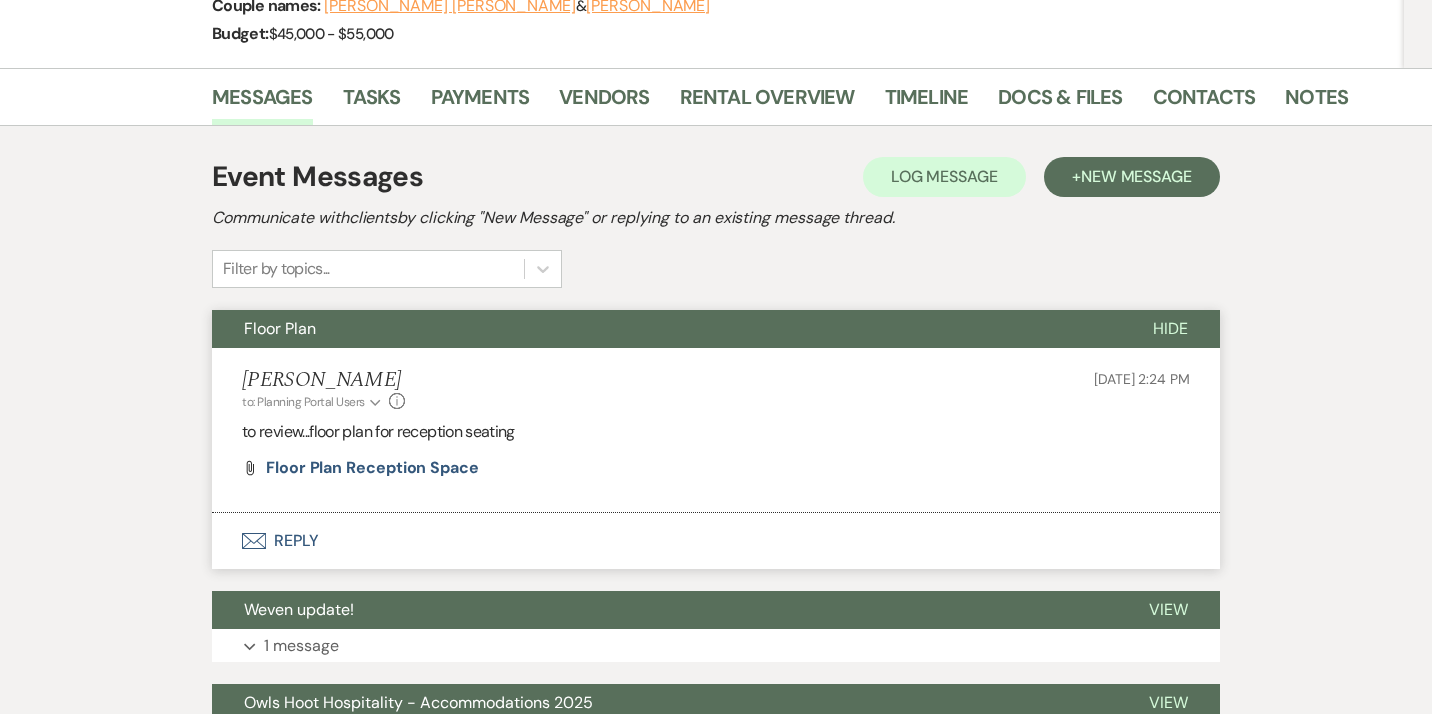 scroll, scrollTop: 335, scrollLeft: 0, axis: vertical 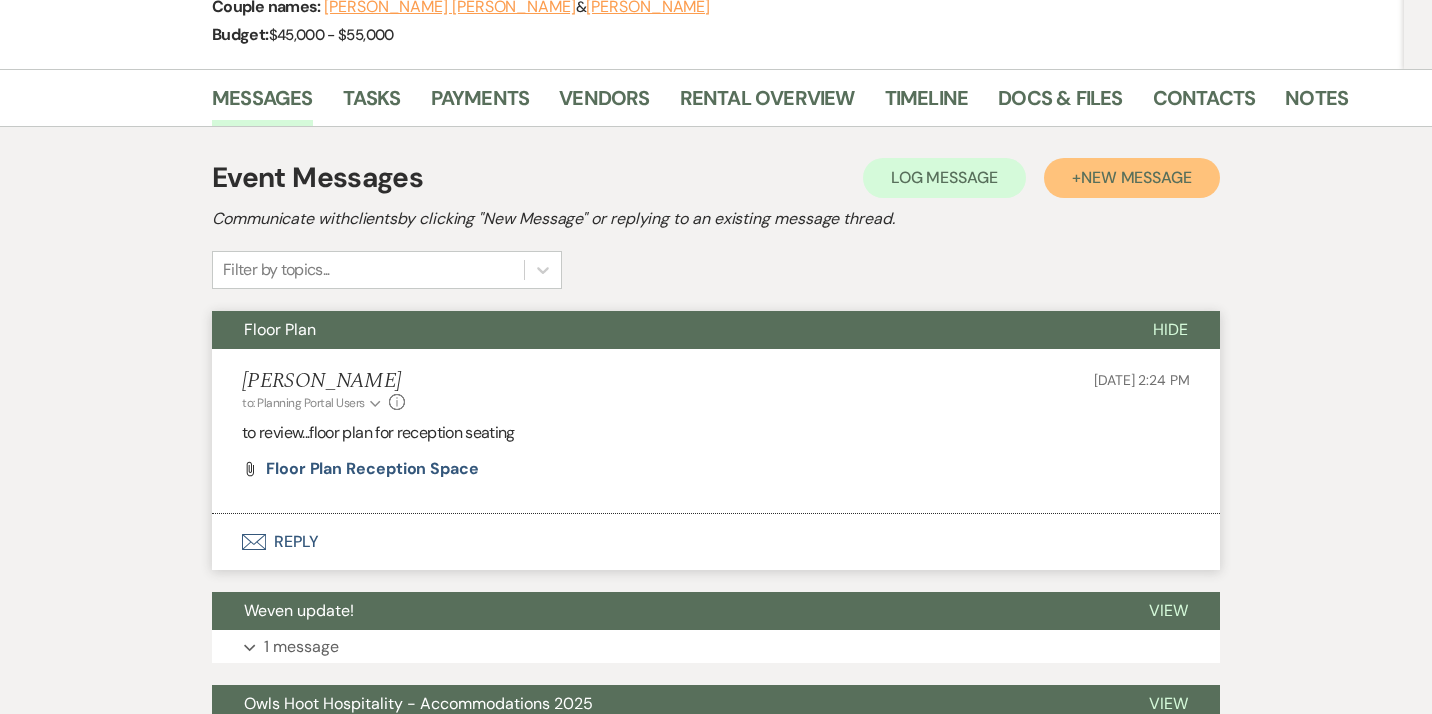 click on "New Message" at bounding box center (1136, 177) 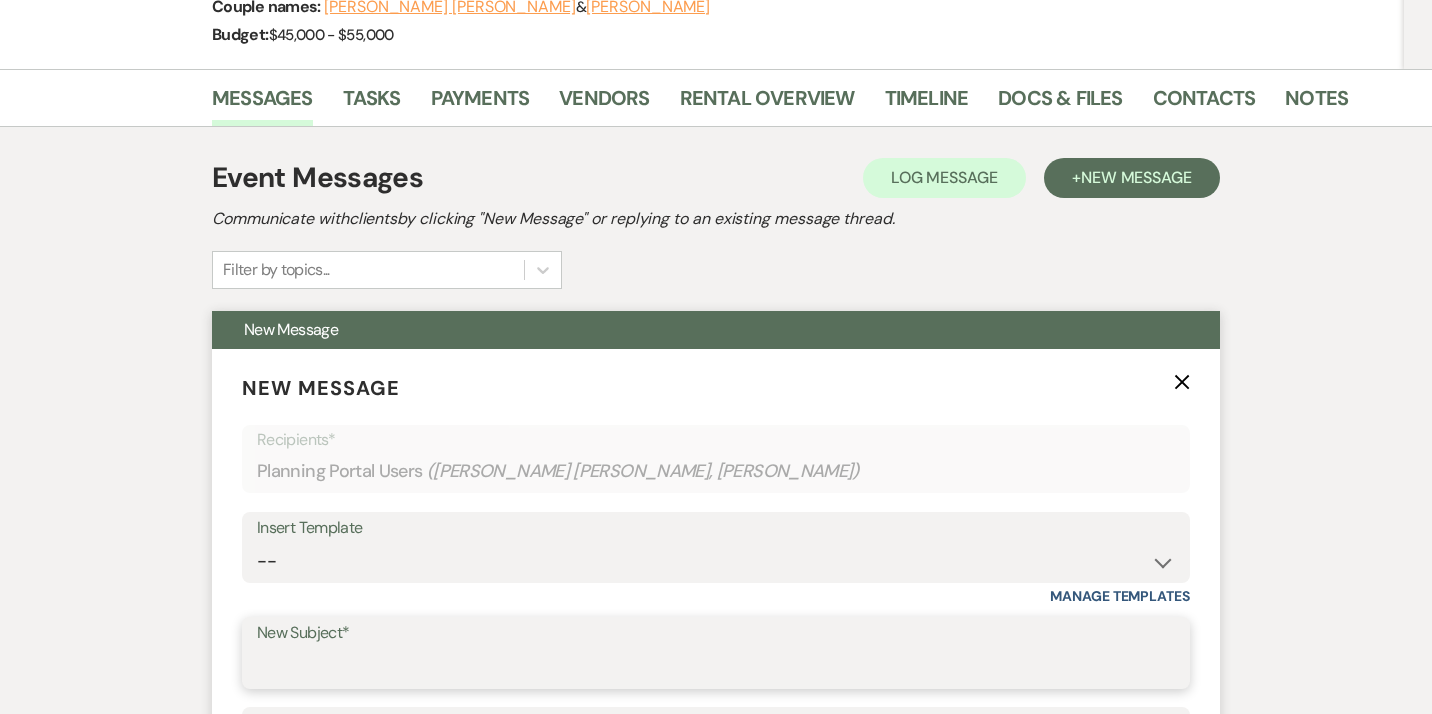click on "New Subject*" at bounding box center (716, 667) 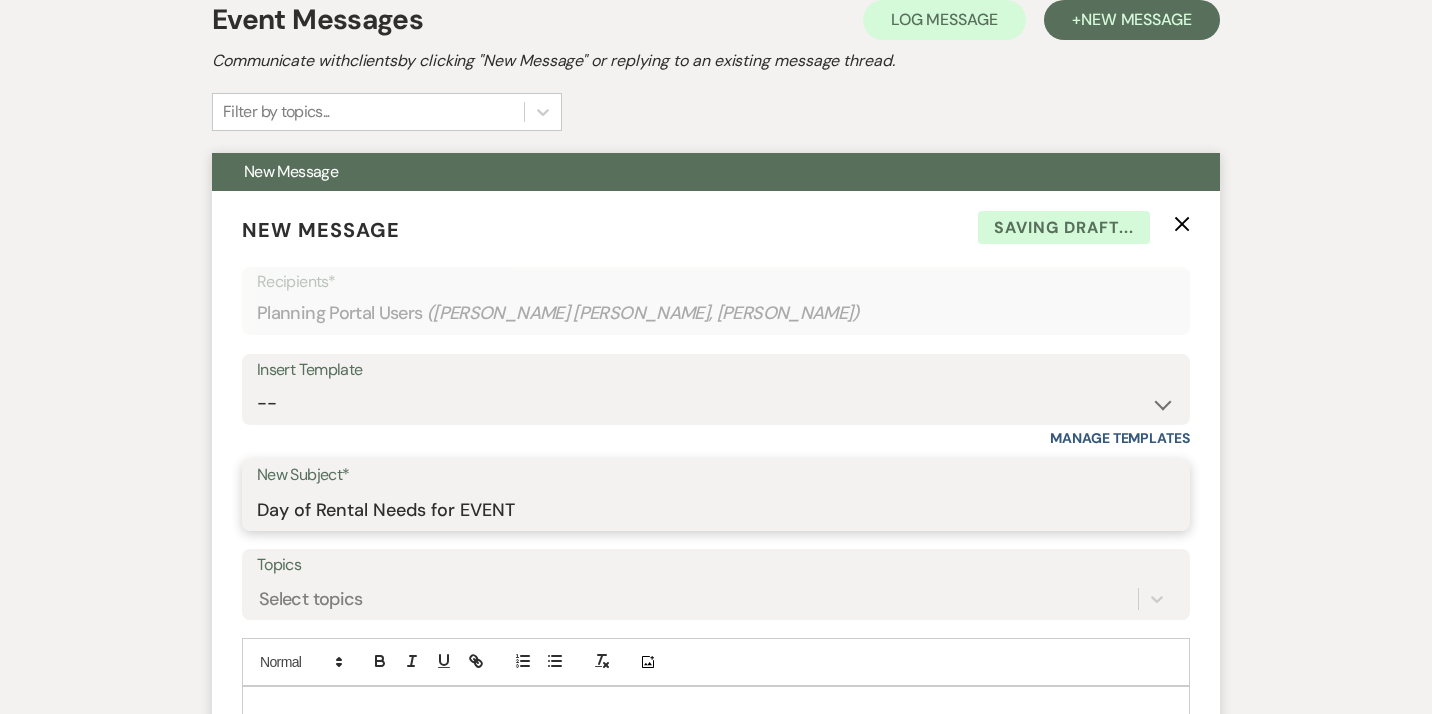 scroll, scrollTop: 499, scrollLeft: 0, axis: vertical 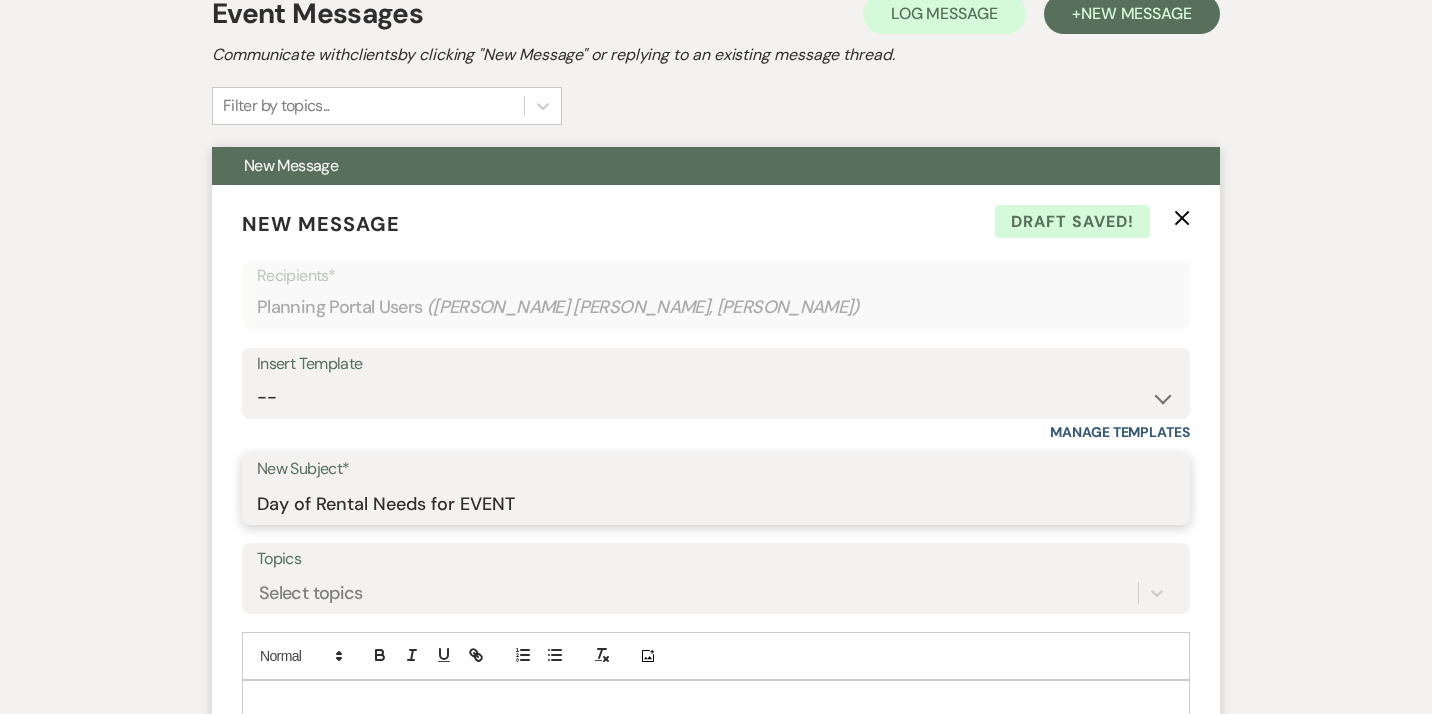 type on "Day of Rental Needs for EVENT" 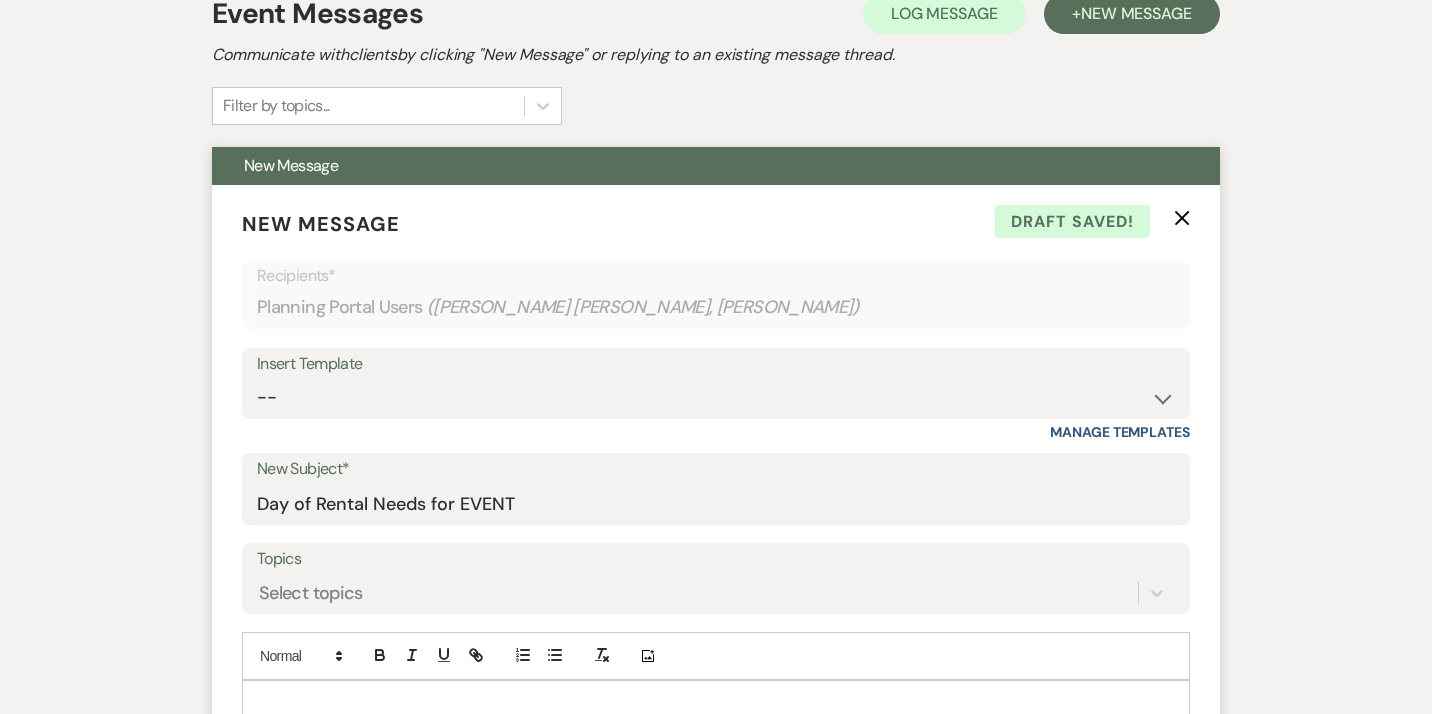 click at bounding box center (716, 704) 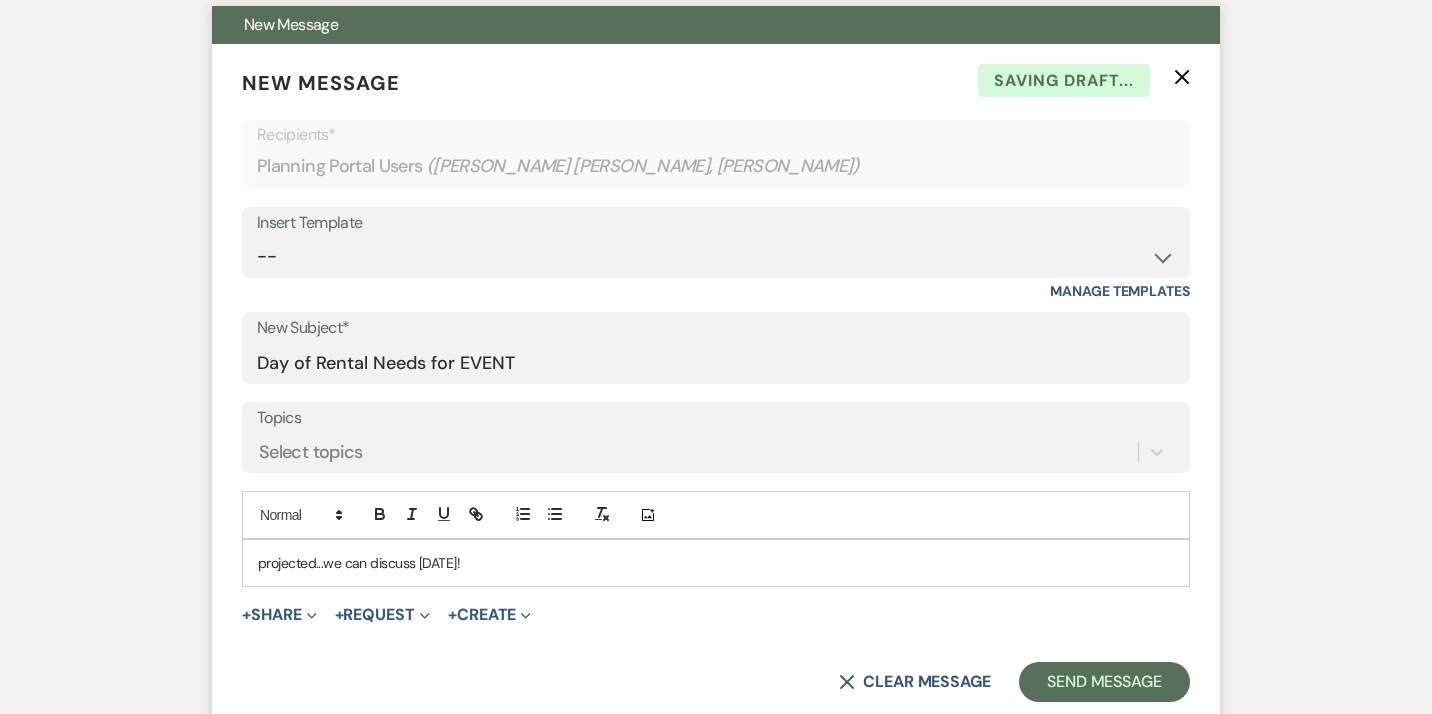 scroll, scrollTop: 658, scrollLeft: 0, axis: vertical 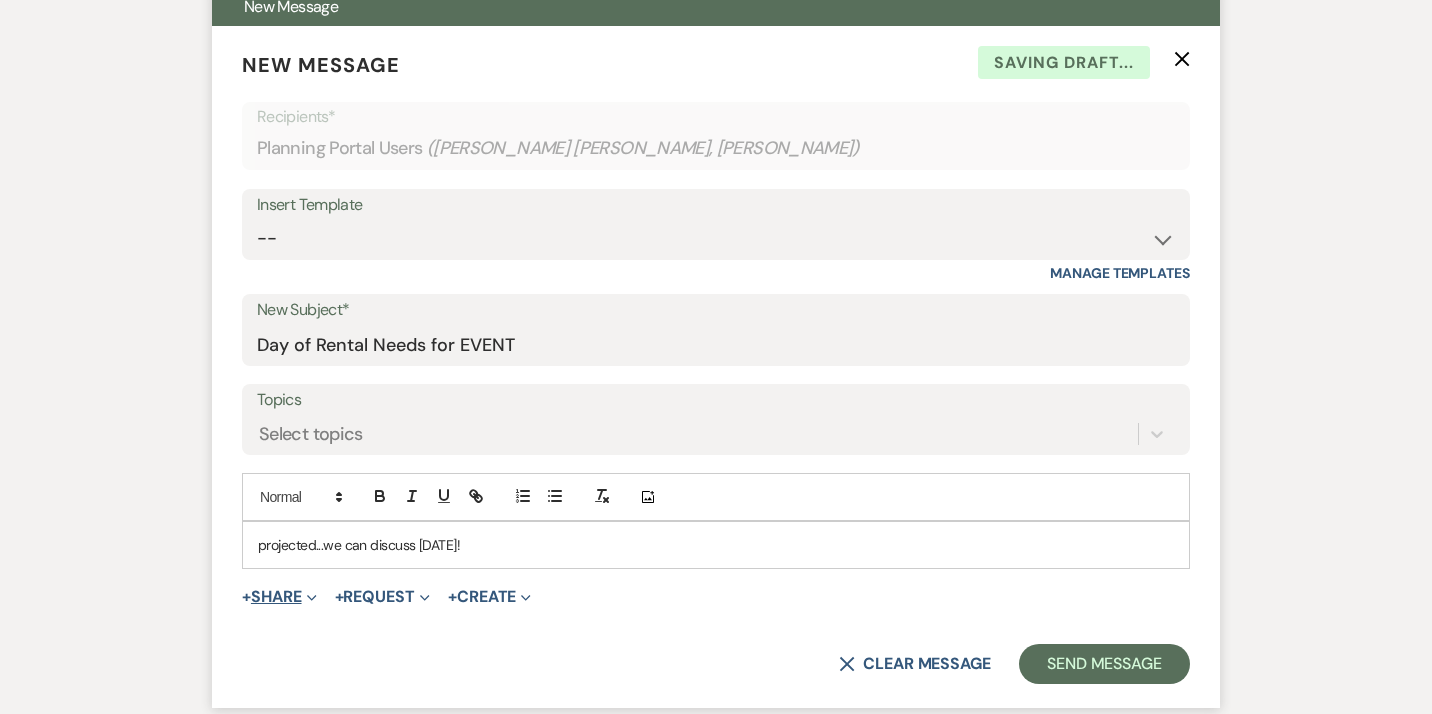 click on "+  Share Expand" at bounding box center (279, 597) 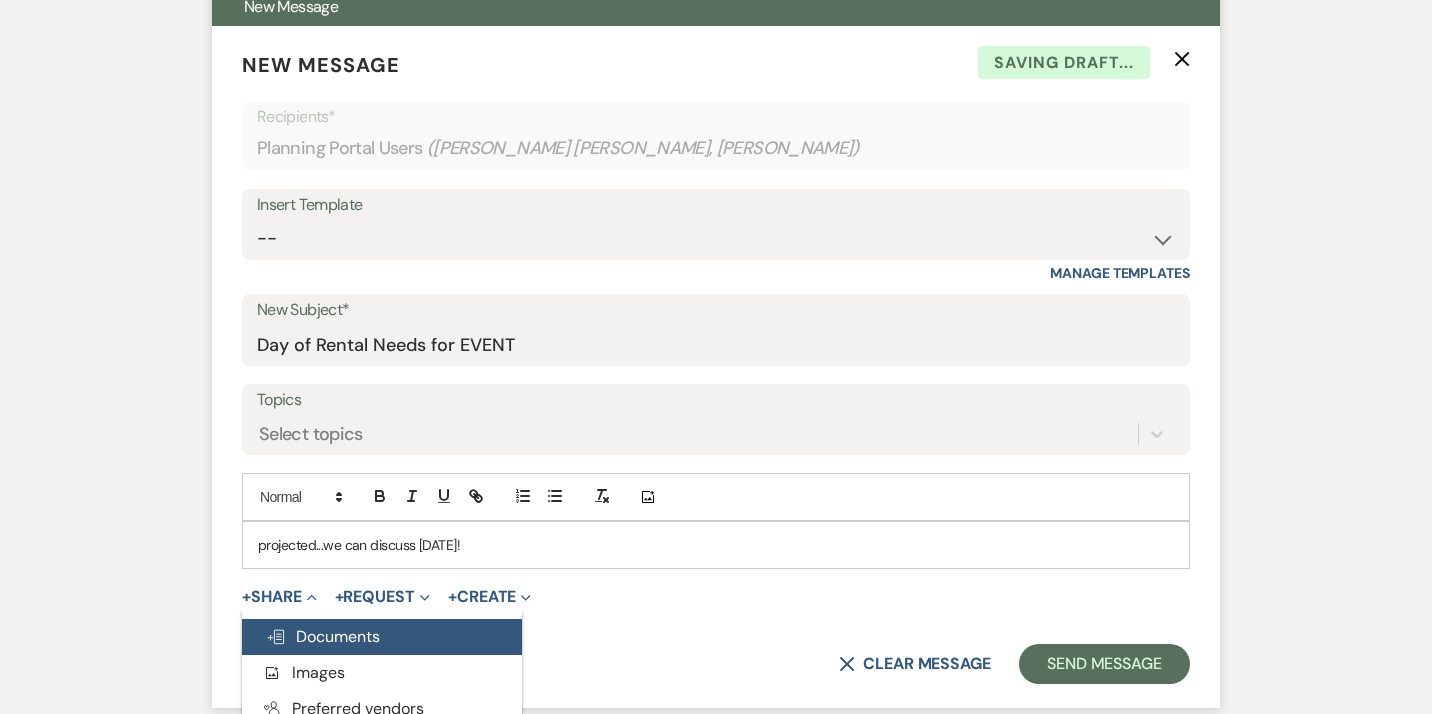 click on "Doc Upload Documents" at bounding box center (382, 637) 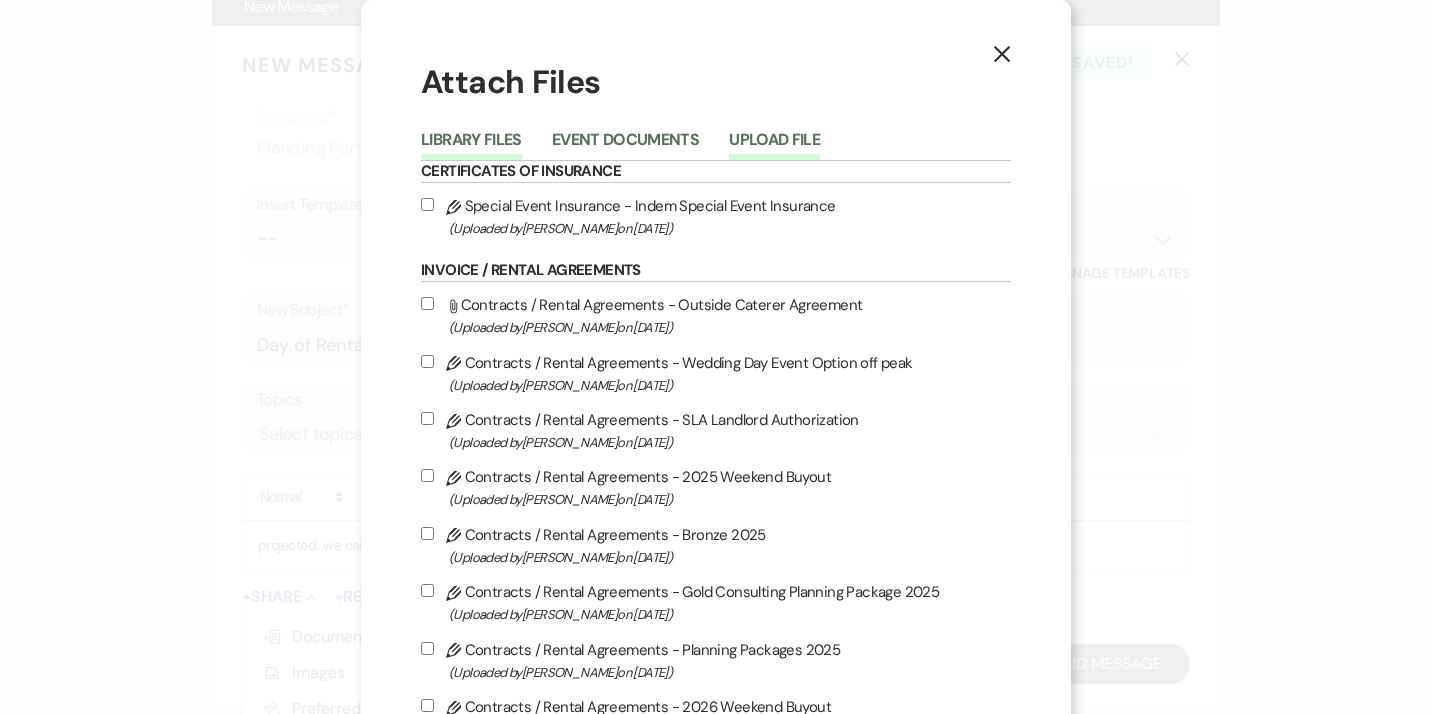 click on "Upload File" at bounding box center (774, 146) 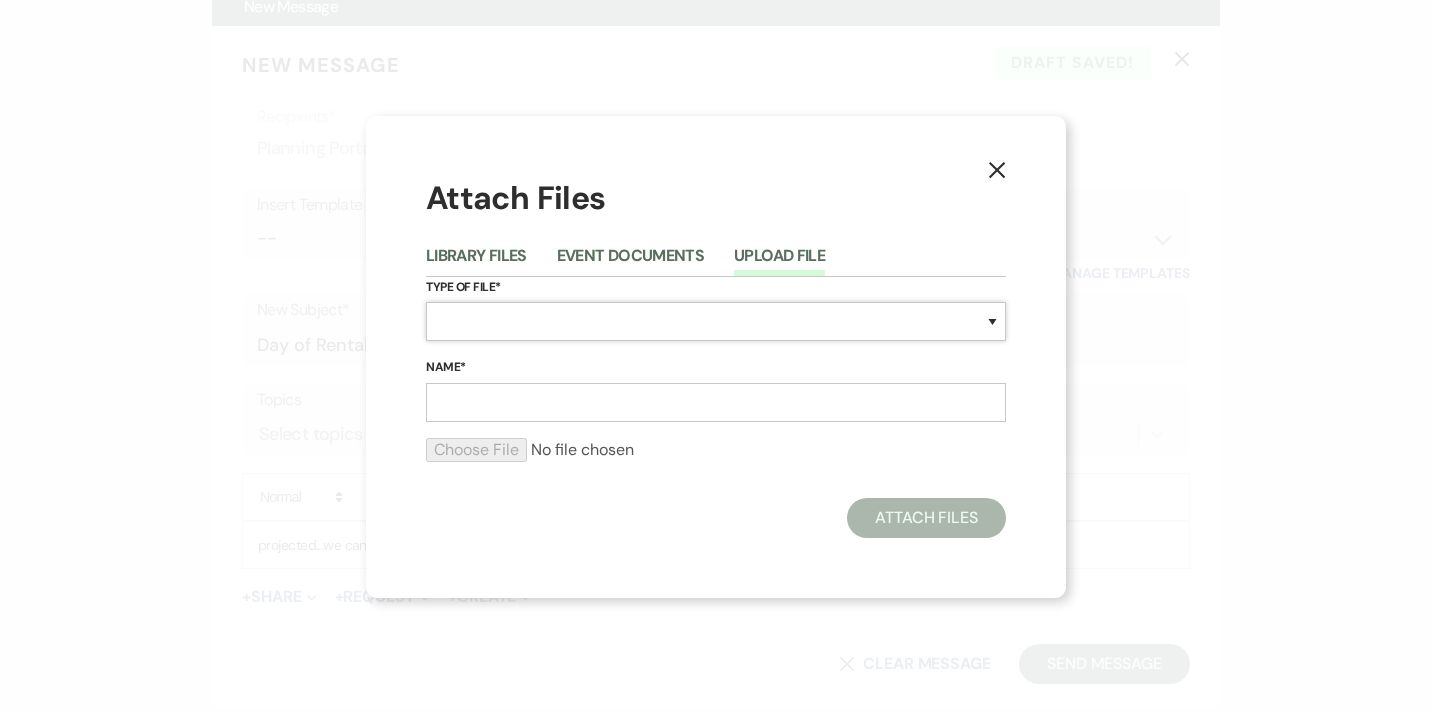 click on "Special Event Insurance Vendor Certificate of Insurance Contracts / Rental Agreements Invoices Receipts Event Maps Floor Plans Rain Plan Seating Charts Venue Layout Catering / Alcohol Permit Event Permit Fire Permit Fuel Permit Generator Permit Tent Permit Venue Permit Other Permit Inventory  Promotional Sample Venue Beverage Ceremony Event Finalize + Share Guests Lodging Menu Vendors Venue Beverage Brochure Menu Packages Product Specifications Quotes Beverage Event and Ceremony Details Finalize & Share Guests Lodging Menu Vendors Venue Event Timeline Family / Wedding Party Timeline Food and Beverage Timeline MC / DJ / Band Timeline Master Timeline Photography Timeline Set-Up / Clean-Up Vendor Timeline Bartender Safe Serve / TiPS Certification Vendor Certification Vendor License Other" at bounding box center (716, 321) 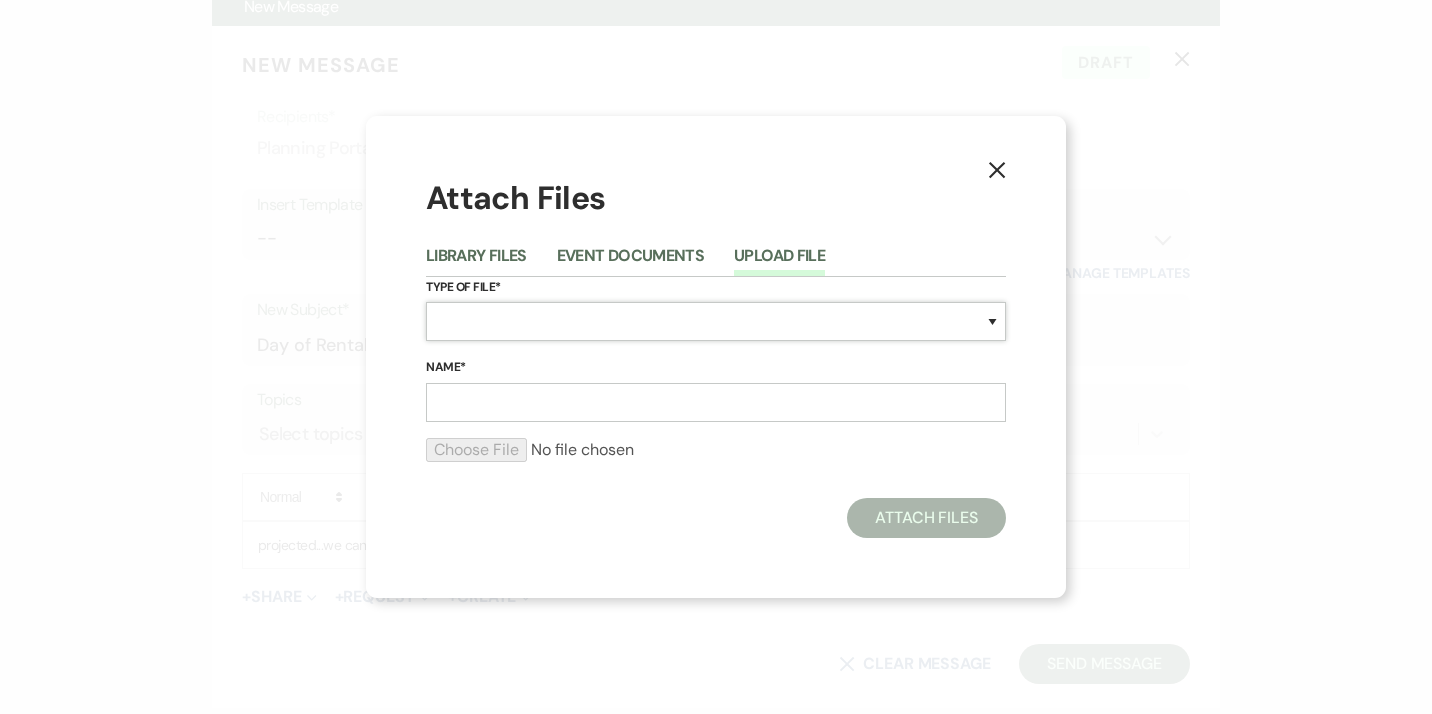 select on "43" 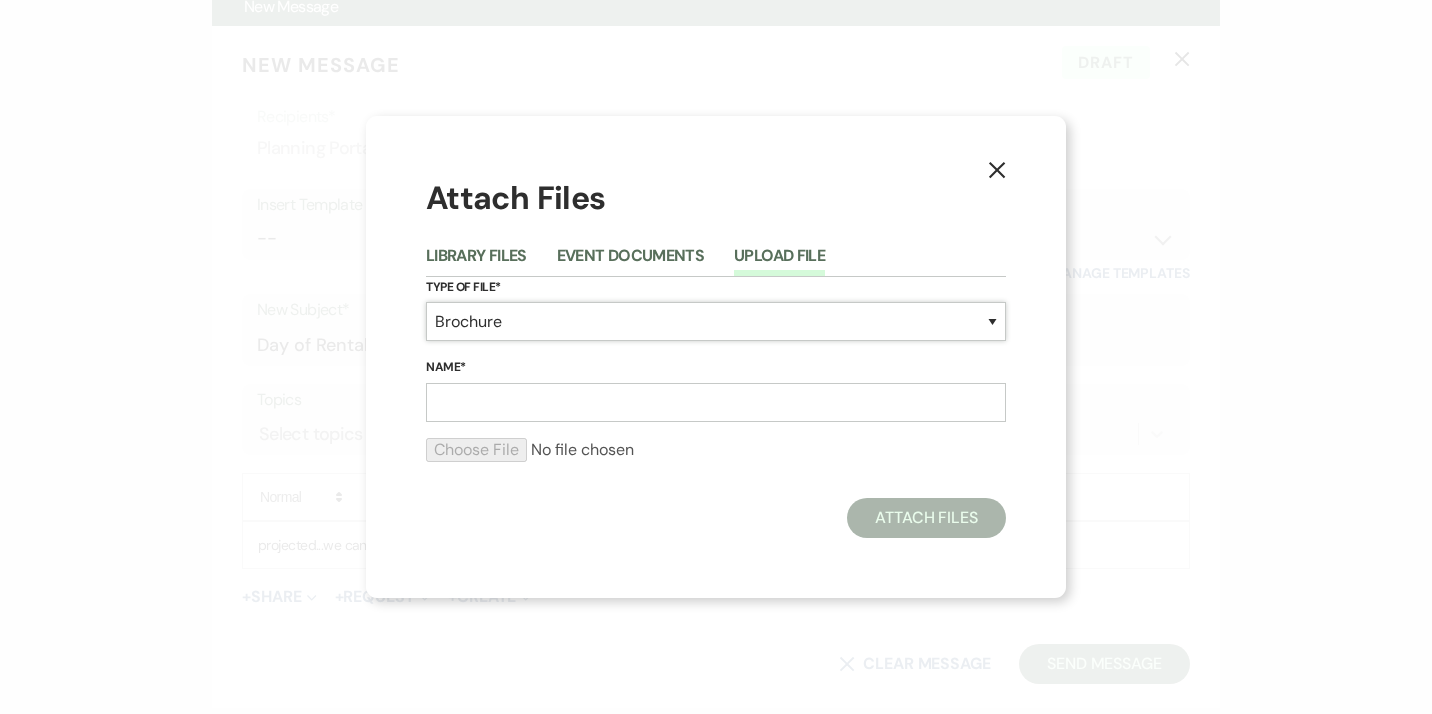 click on "Brochure" at bounding box center [0, 0] 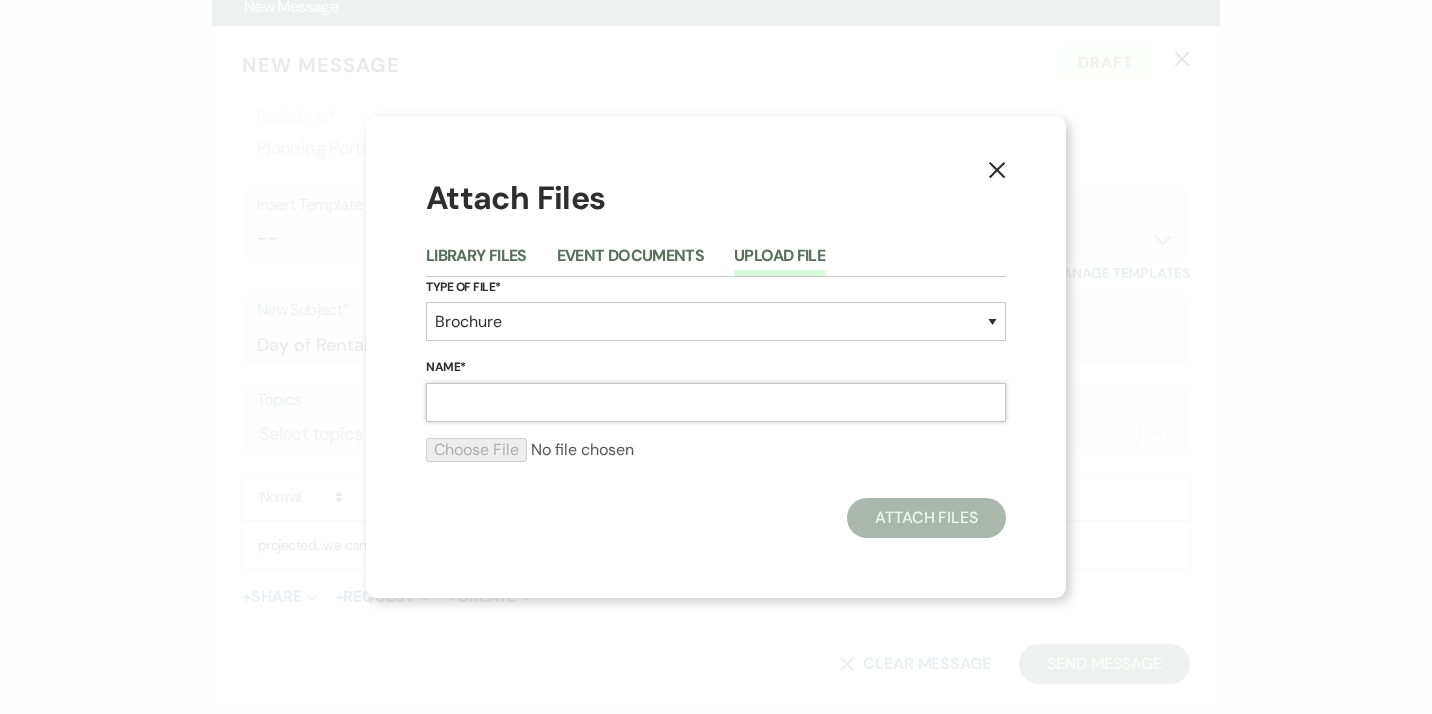 click on "Name*" at bounding box center [716, 402] 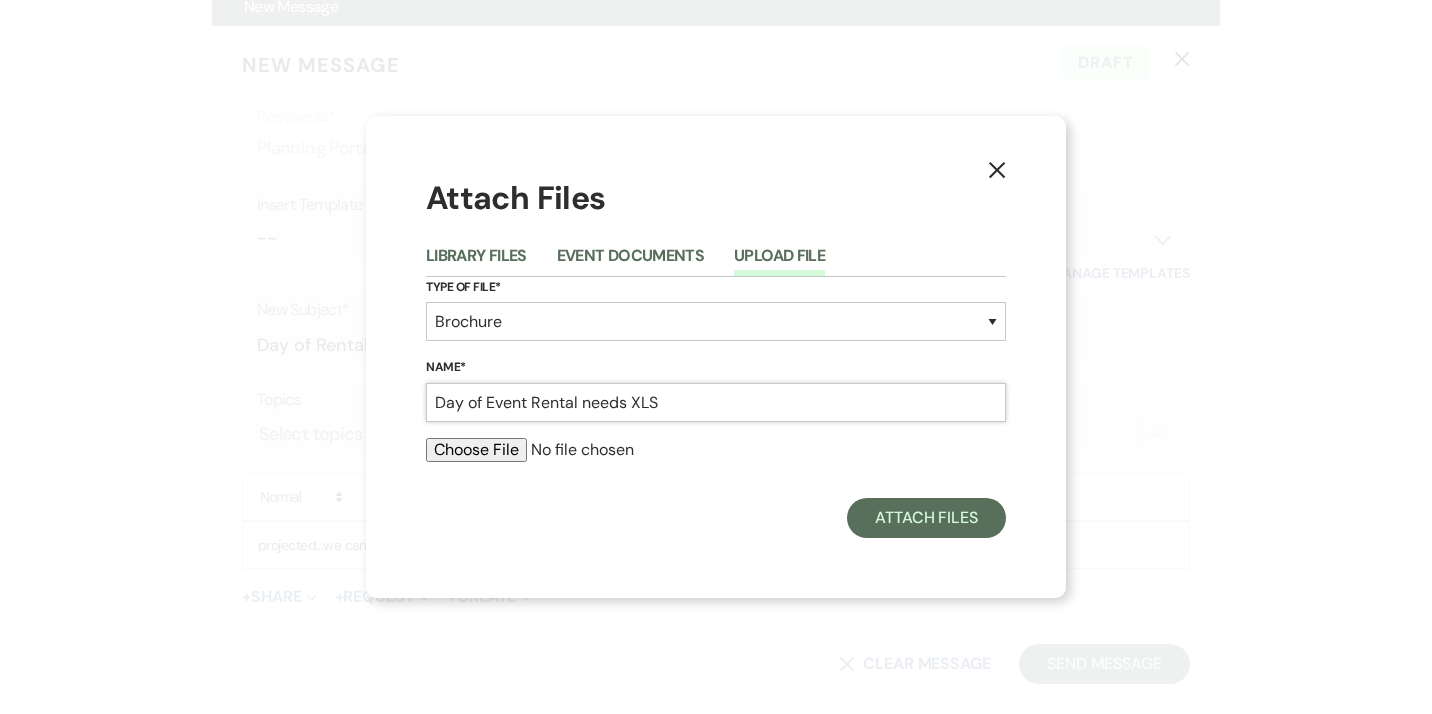 type on "Day of Event Rental needs XLS" 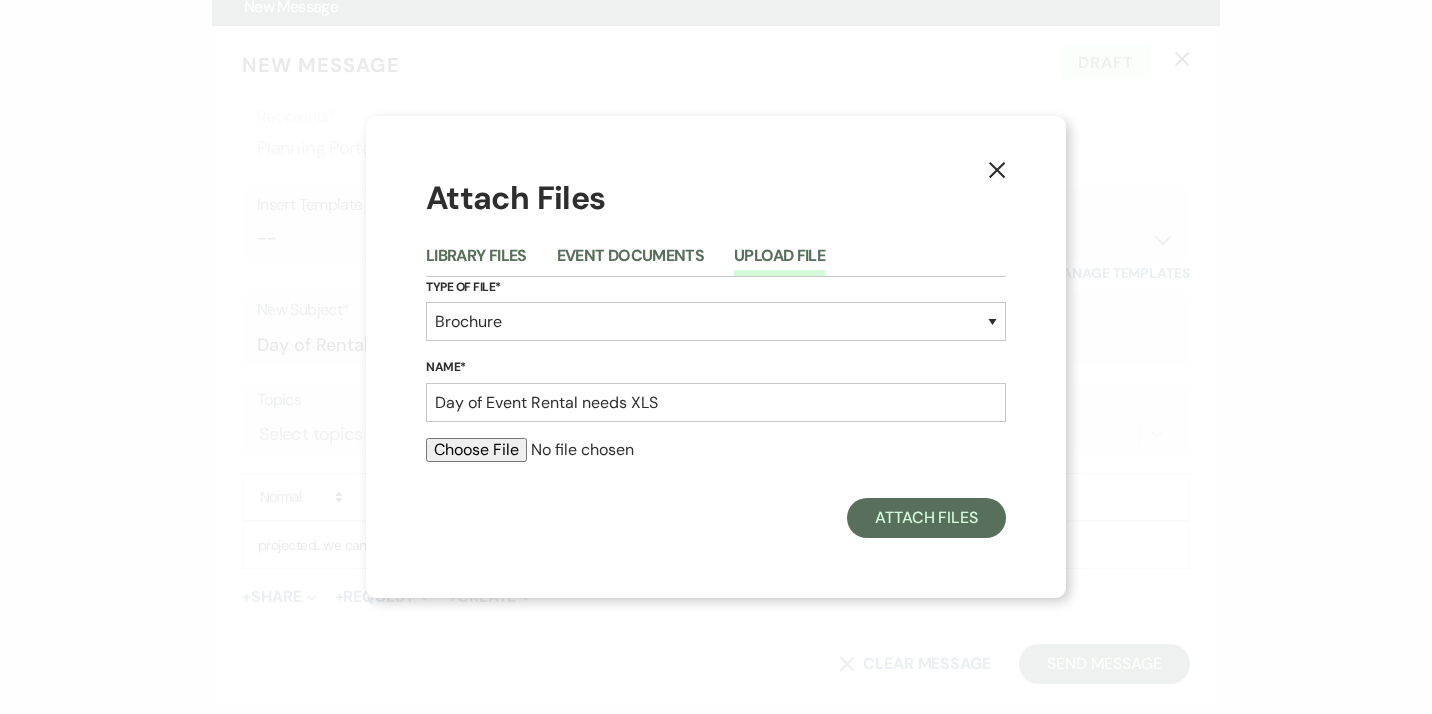 click at bounding box center (716, 450) 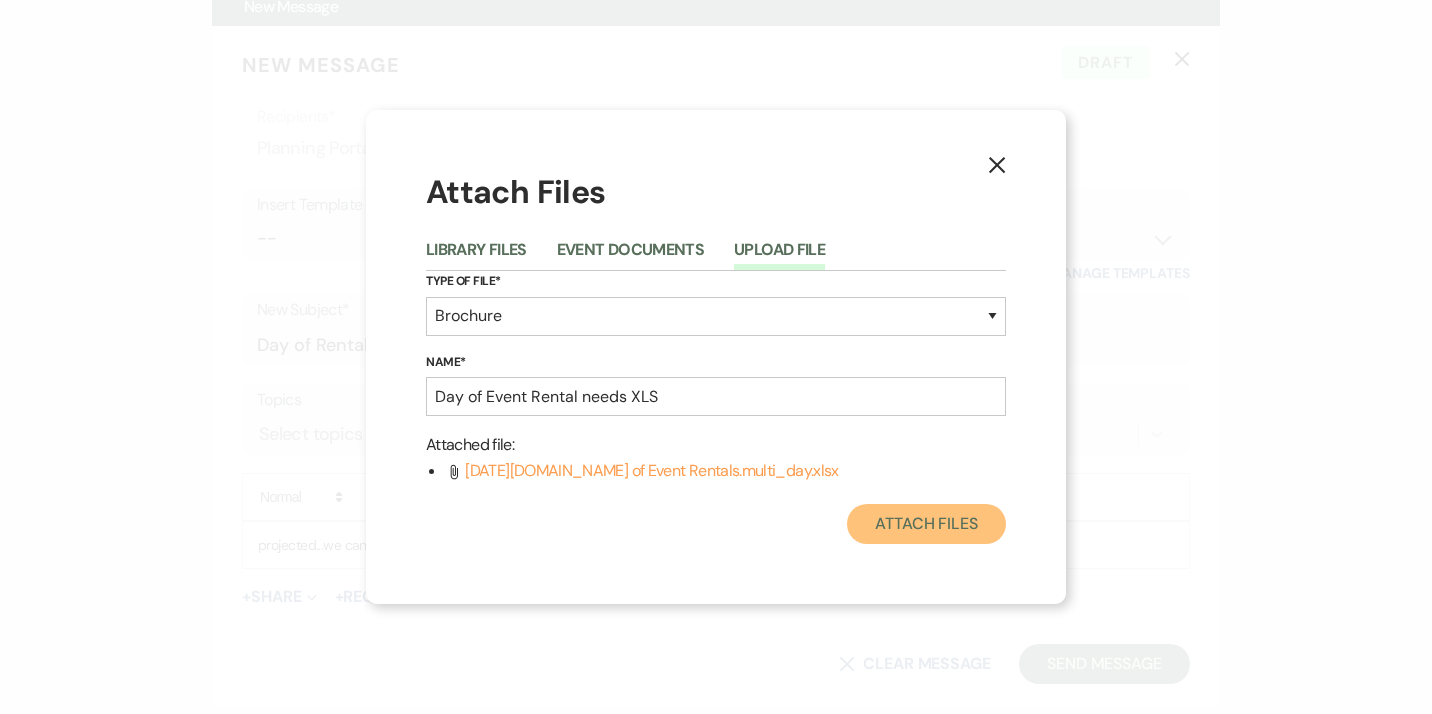 click on "Attach Files" at bounding box center (926, 524) 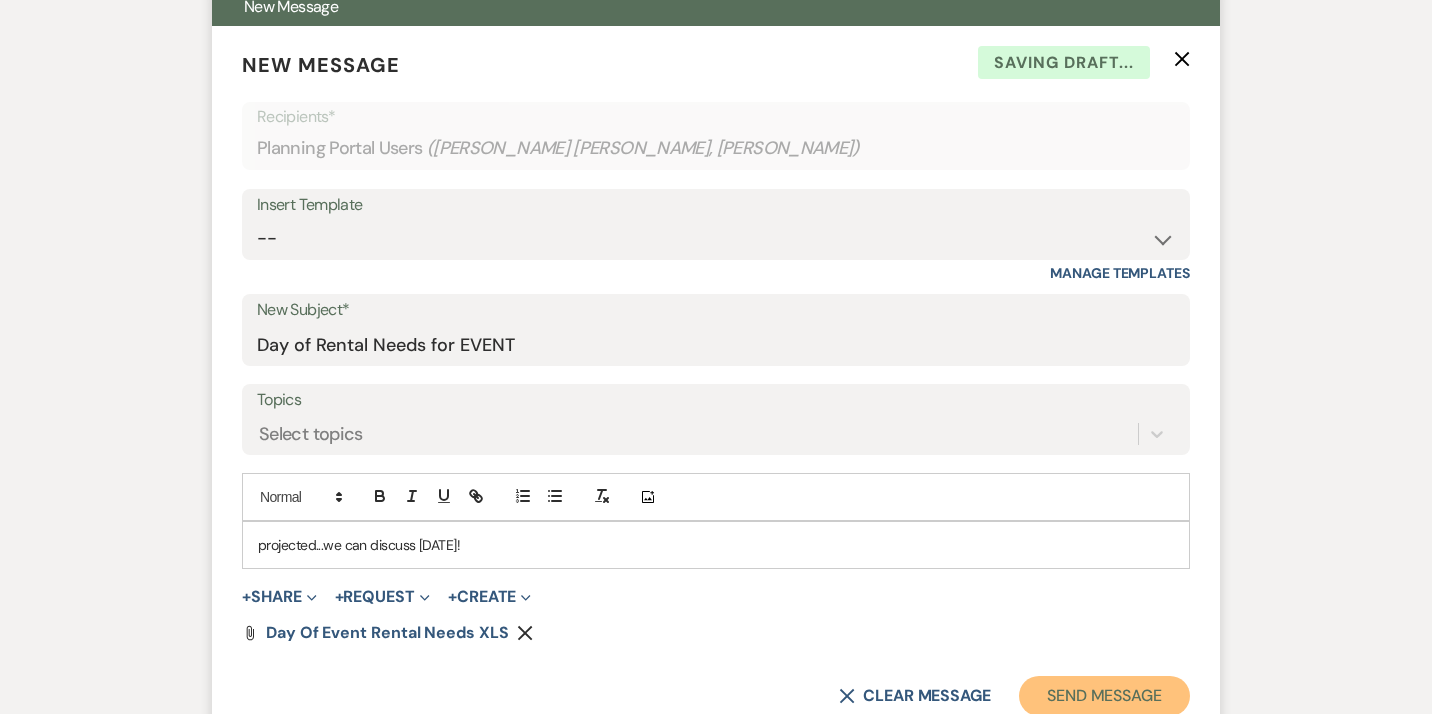 click on "Send Message" at bounding box center (1104, 696) 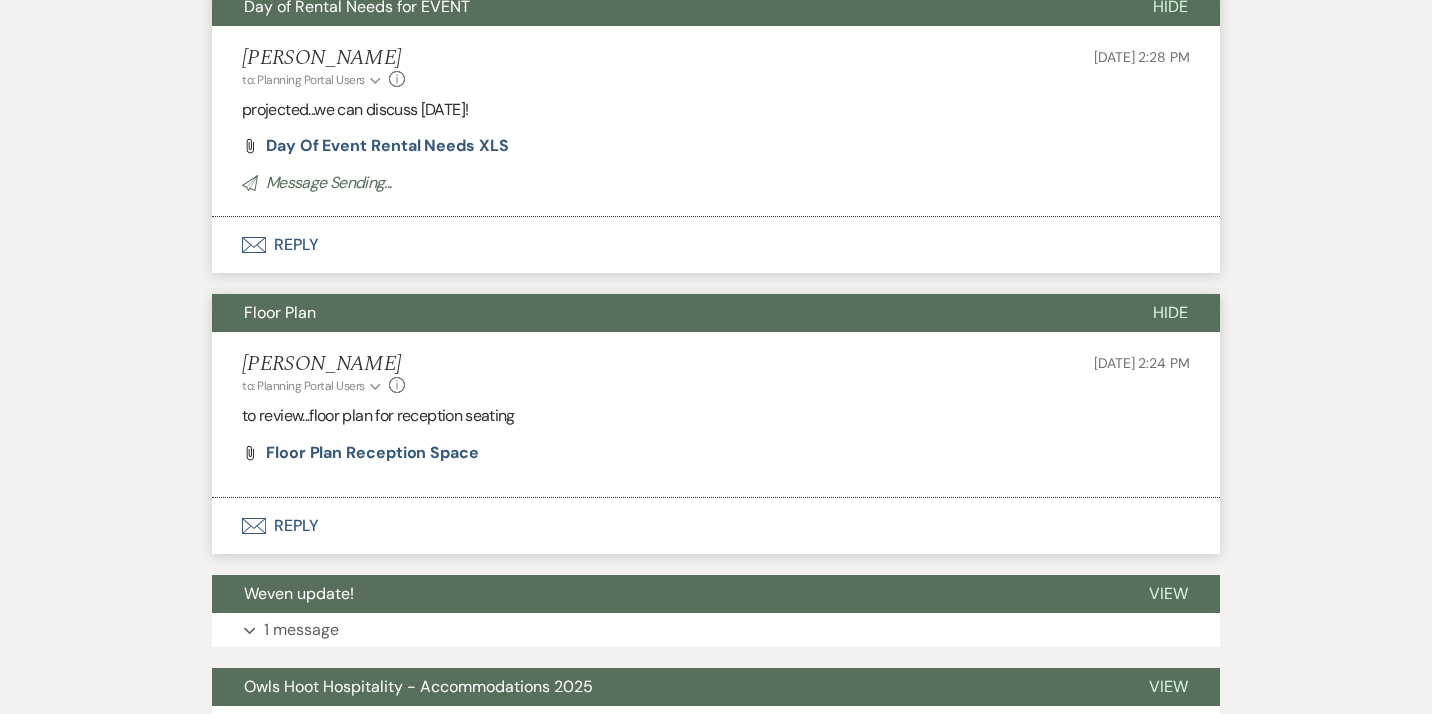 scroll, scrollTop: 0, scrollLeft: 0, axis: both 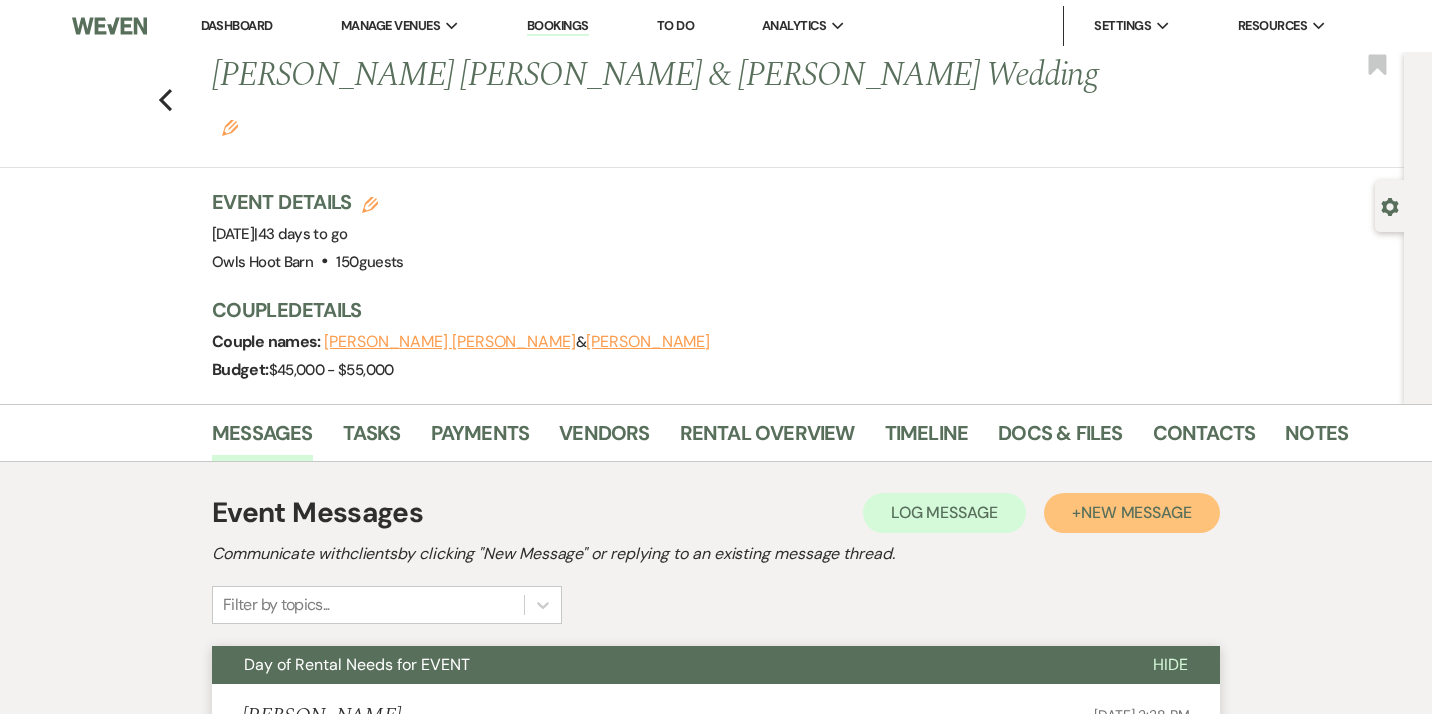 click on "New Message" at bounding box center (1136, 512) 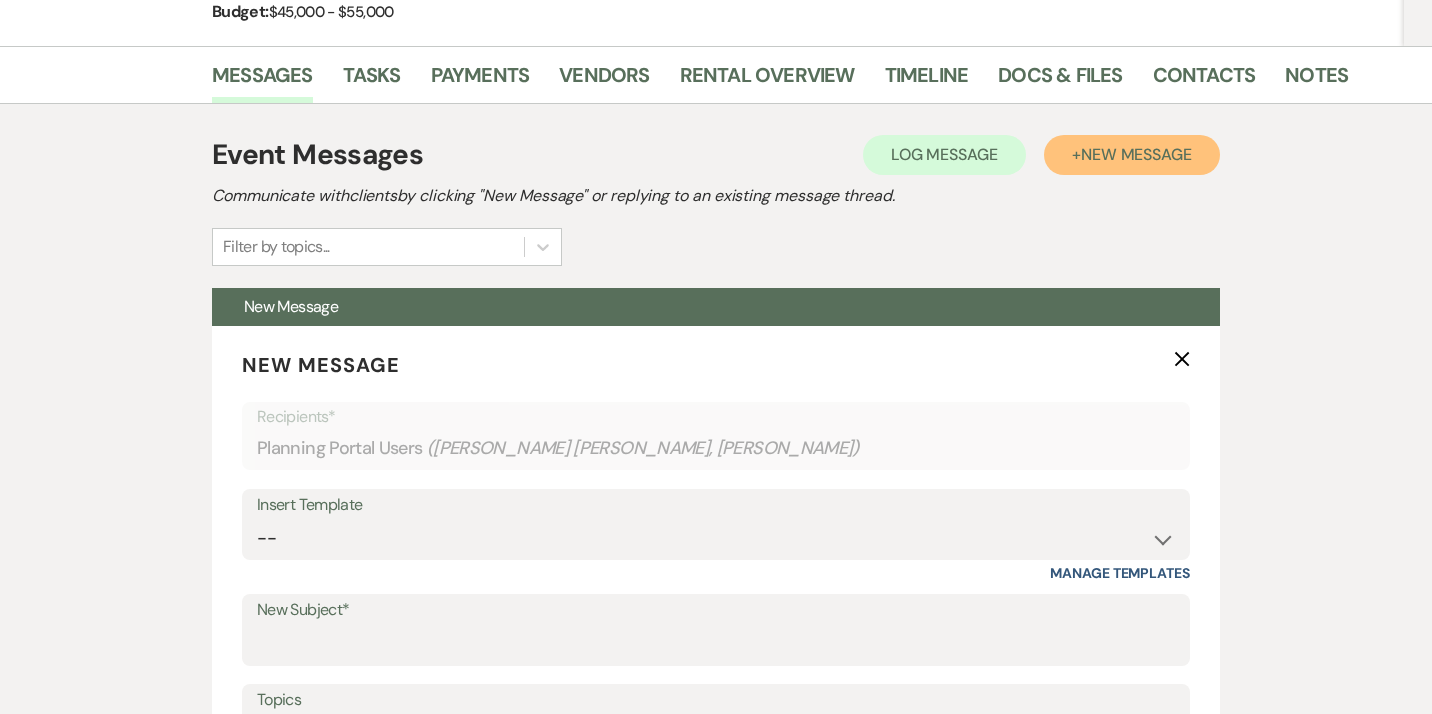 scroll, scrollTop: 360, scrollLeft: 0, axis: vertical 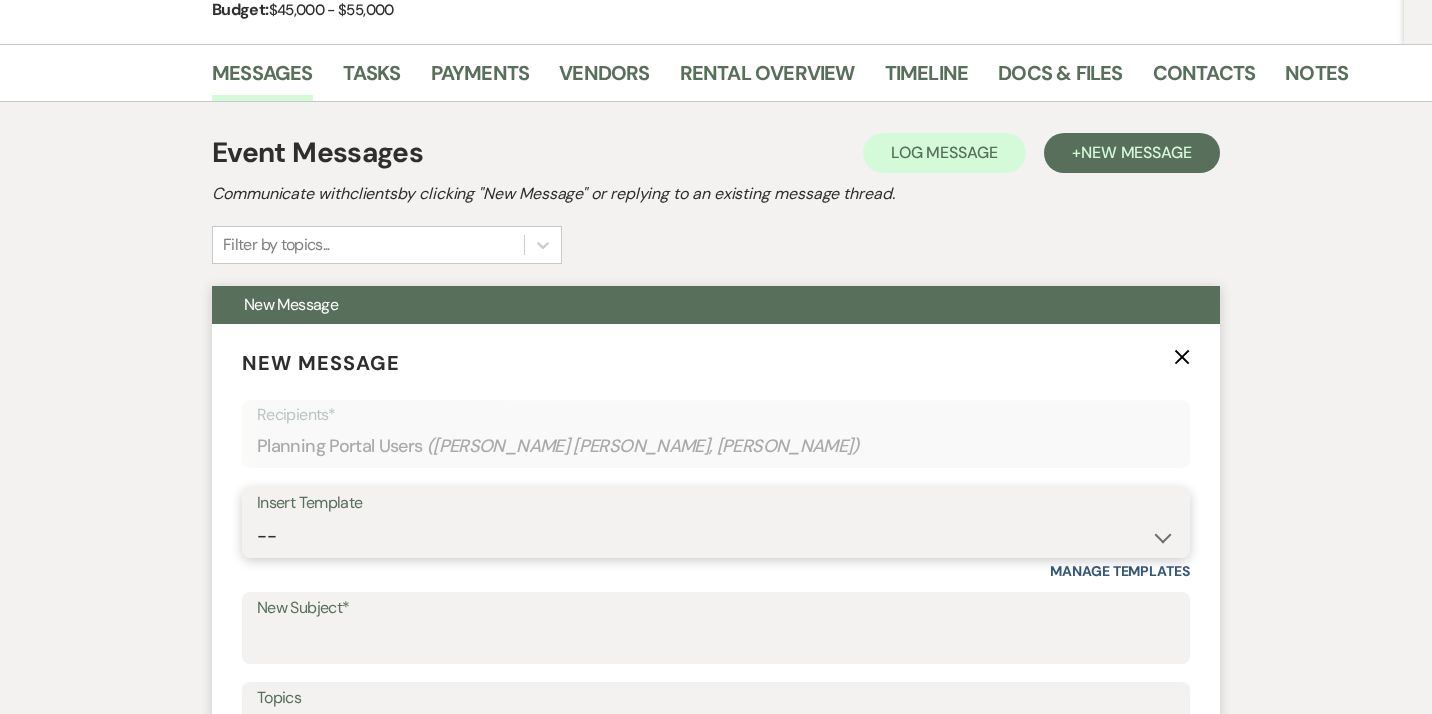 click on "-- Weven Planning Portal Introduction (Booked Events) [MEDICAL_DATA] OHB Bulleted List - Weven Planning Portal Introduction AC & Heating options OHB Contract e-sign  Insurance Policy eWed Itinerary: suggested  30 days out payment & list  Planning & Consulting Services Welcome to the OHB Family! Run of Show OHB recommended  Floor plans  Itineraries  2024 contract review Tipping Guidance 2023 Services & Accessory Rentals xls  WEBO XLS Accessory Rentals & Services NP Final Stretch!  Hello from Owls Hoot Barn Planner final stretch 10% HOLD  2024 Planning 2024 Planning/Consulting  Stay review photos Close loop post tour Overall budget view Wedding Hello Portal Welcome Weven 2025 2024 accommodations  2025 options  Links info  First Student Shuttle Template Welcome 2025 Tips Links & questions  Call Loop Brief links questions  Invoice Links Local recommendations to put in website  Suggested flow /run of show 3:30  Special Event Insurance  Petite  Couples air bnb stays  ESign to review  Local recommendations 2024 3D’s PT" at bounding box center (716, 536) 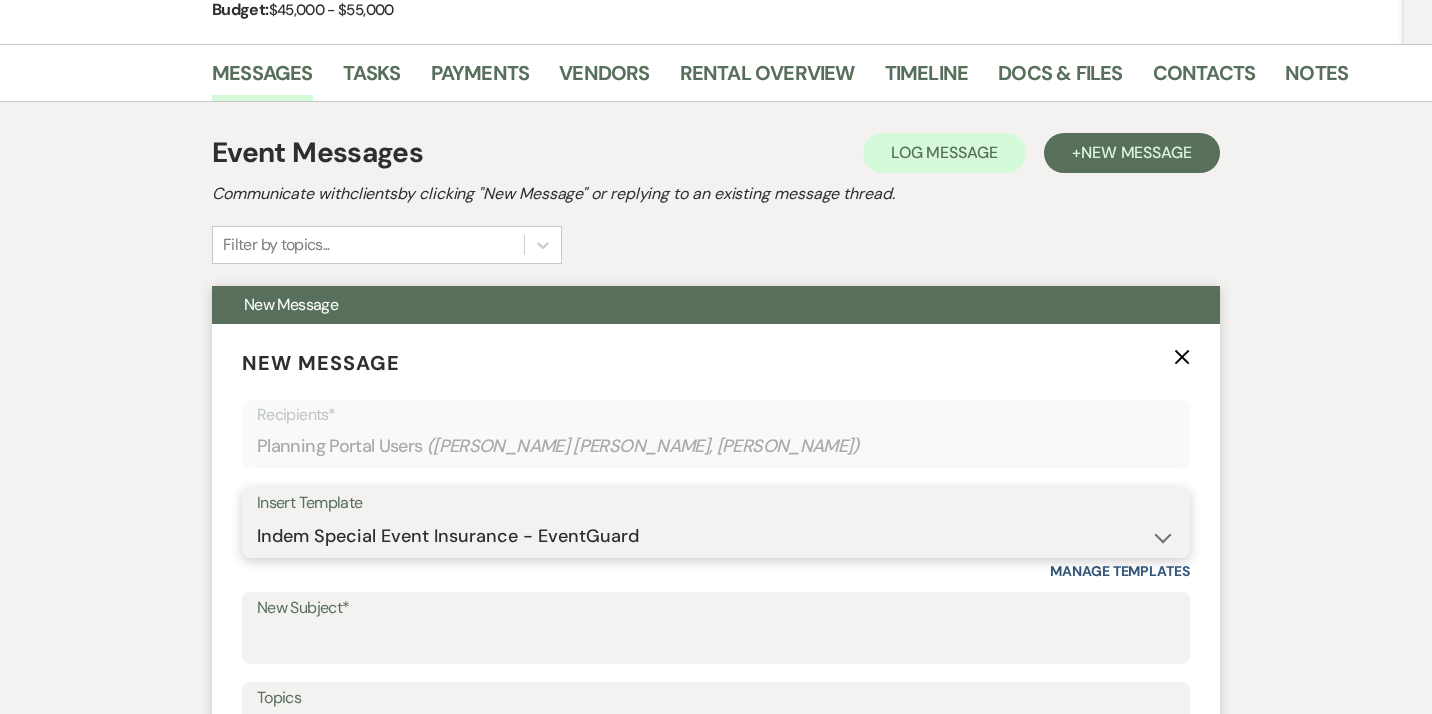 click on "Indem Special Event Insurance - EventGuard" at bounding box center (0, 0) 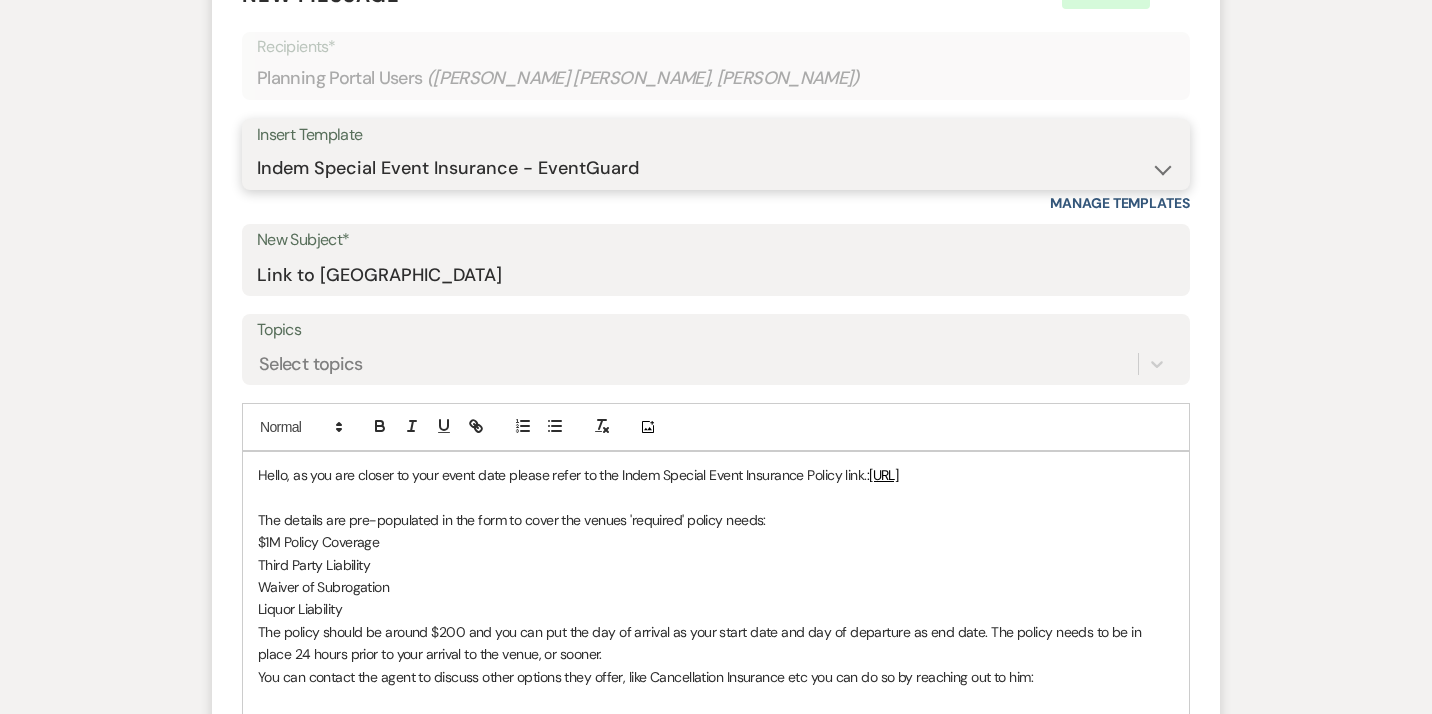 scroll, scrollTop: 727, scrollLeft: 0, axis: vertical 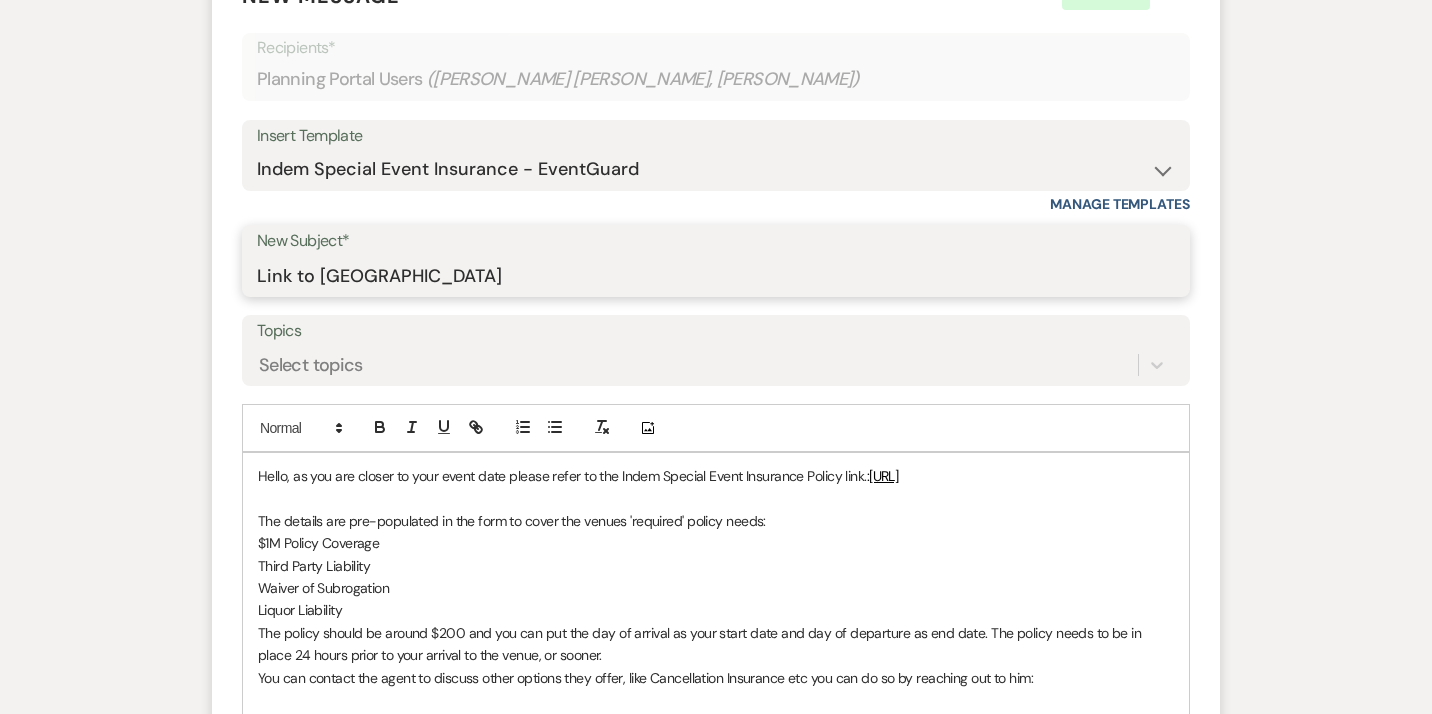 click on "Link to [GEOGRAPHIC_DATA]" at bounding box center (716, 275) 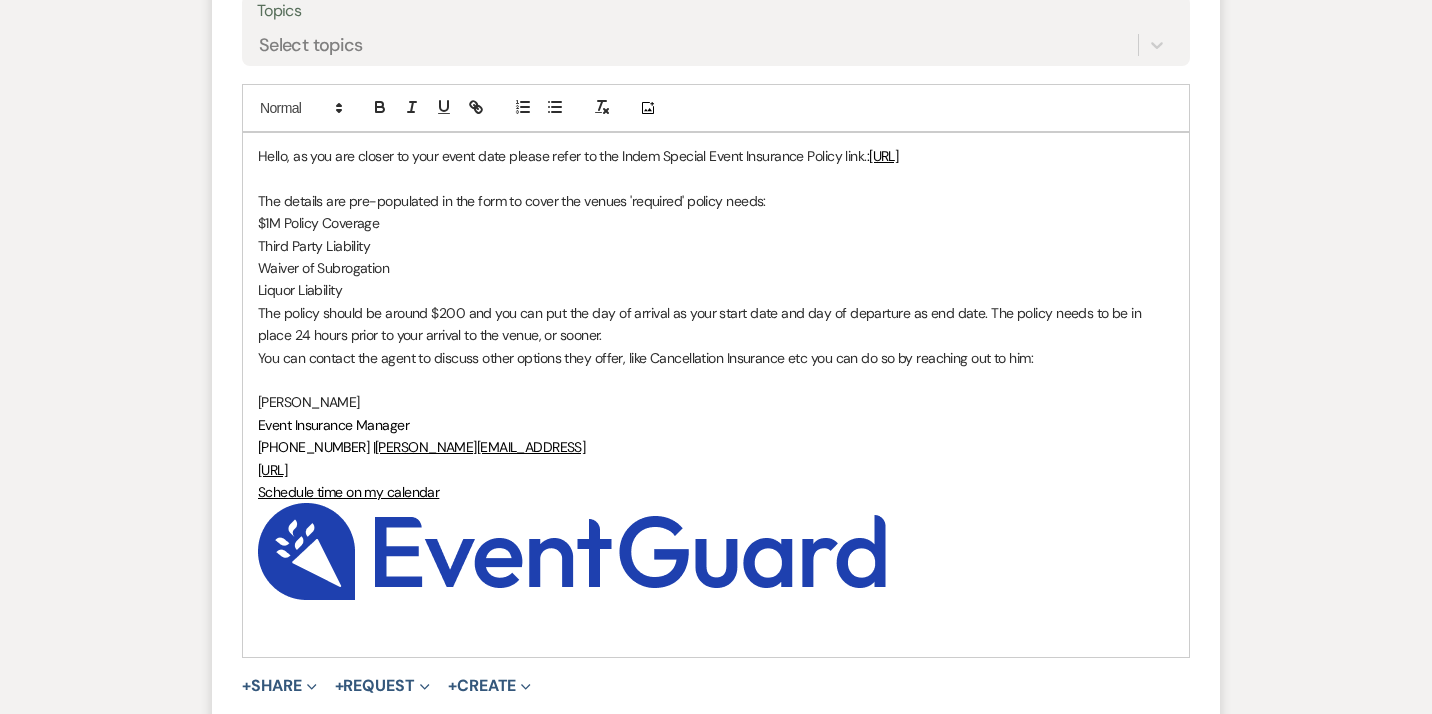 scroll, scrollTop: 1065, scrollLeft: 0, axis: vertical 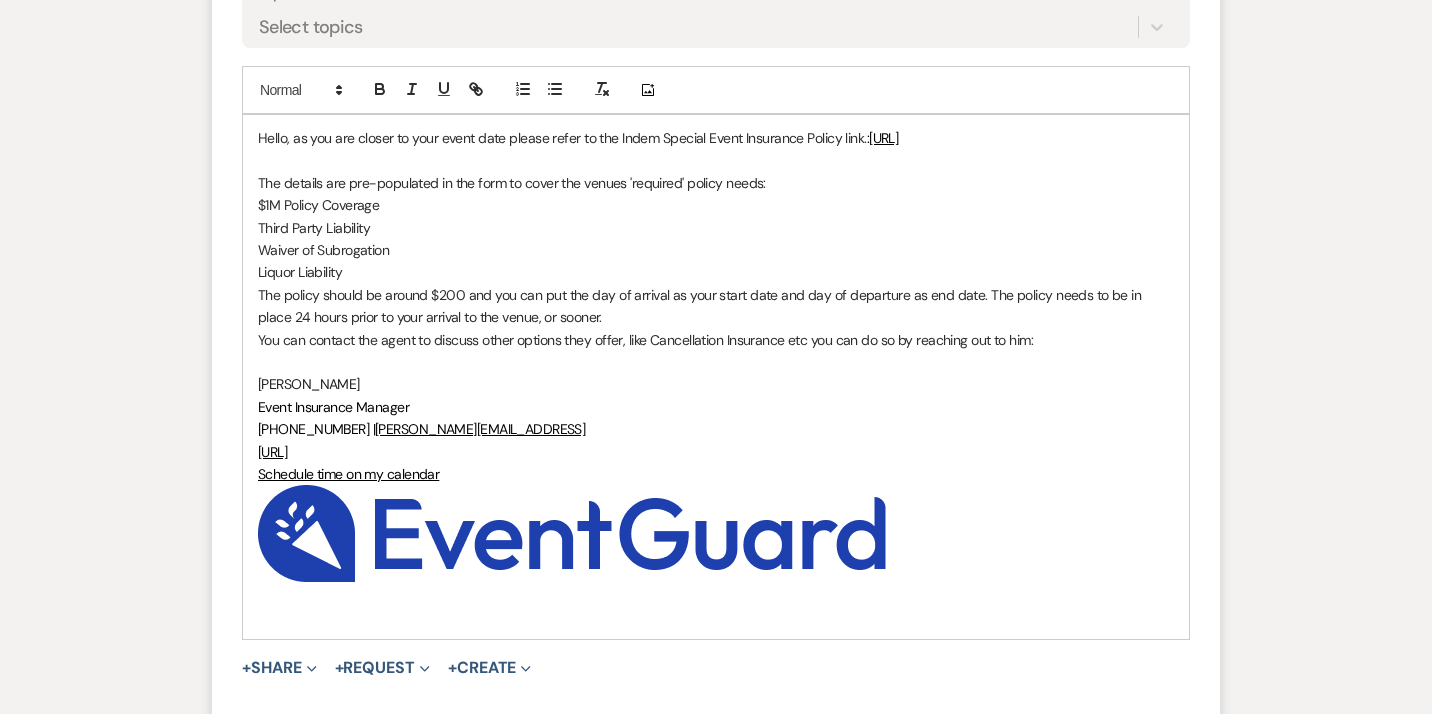 type on "Link to Indem - Special Event Insurance needed if not secured" 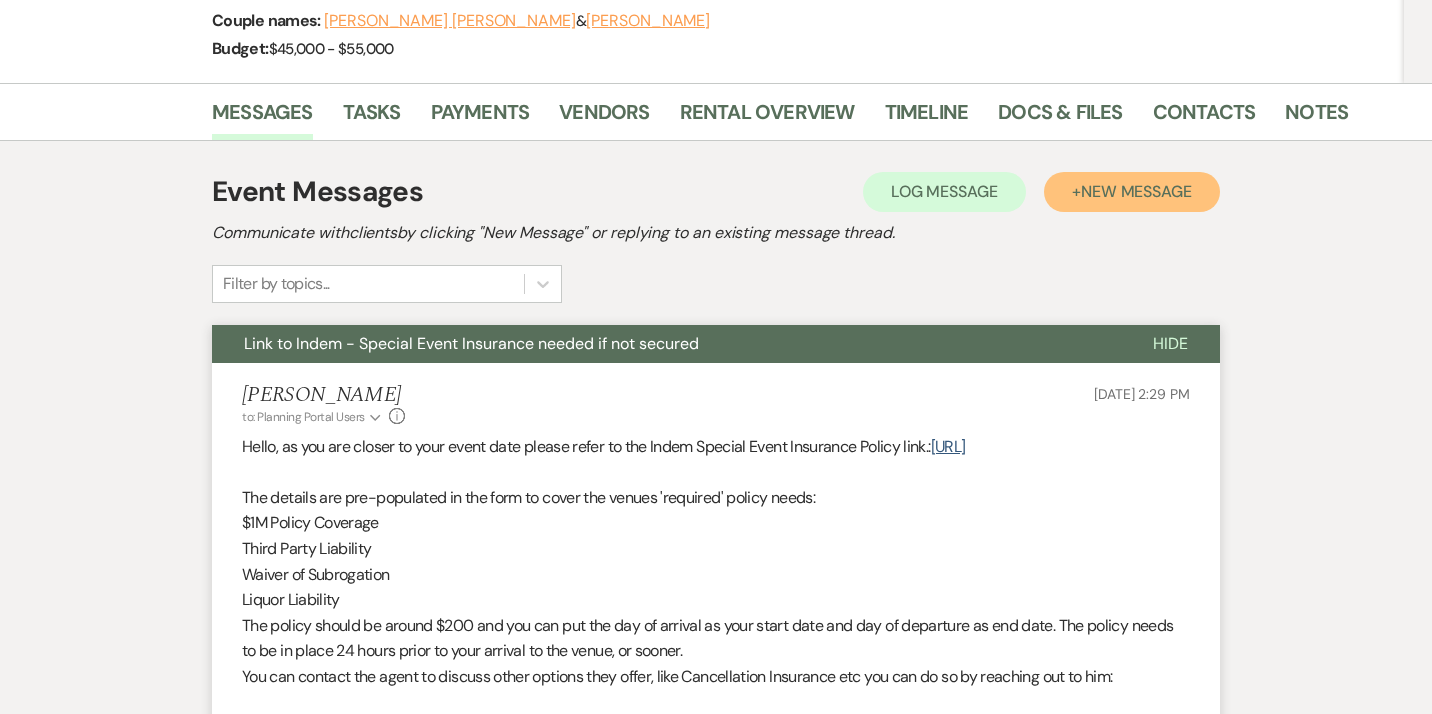 click on "New Message" at bounding box center (1136, 191) 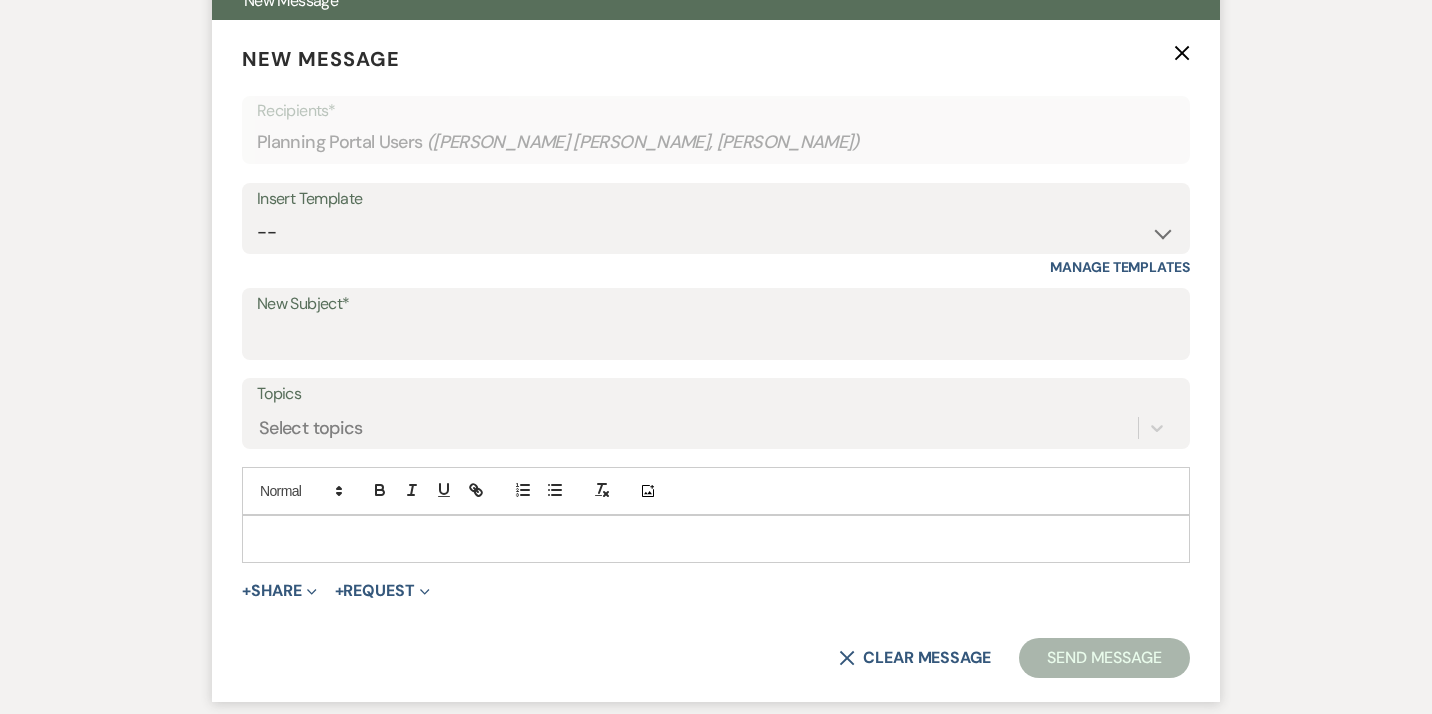 scroll, scrollTop: 637, scrollLeft: 0, axis: vertical 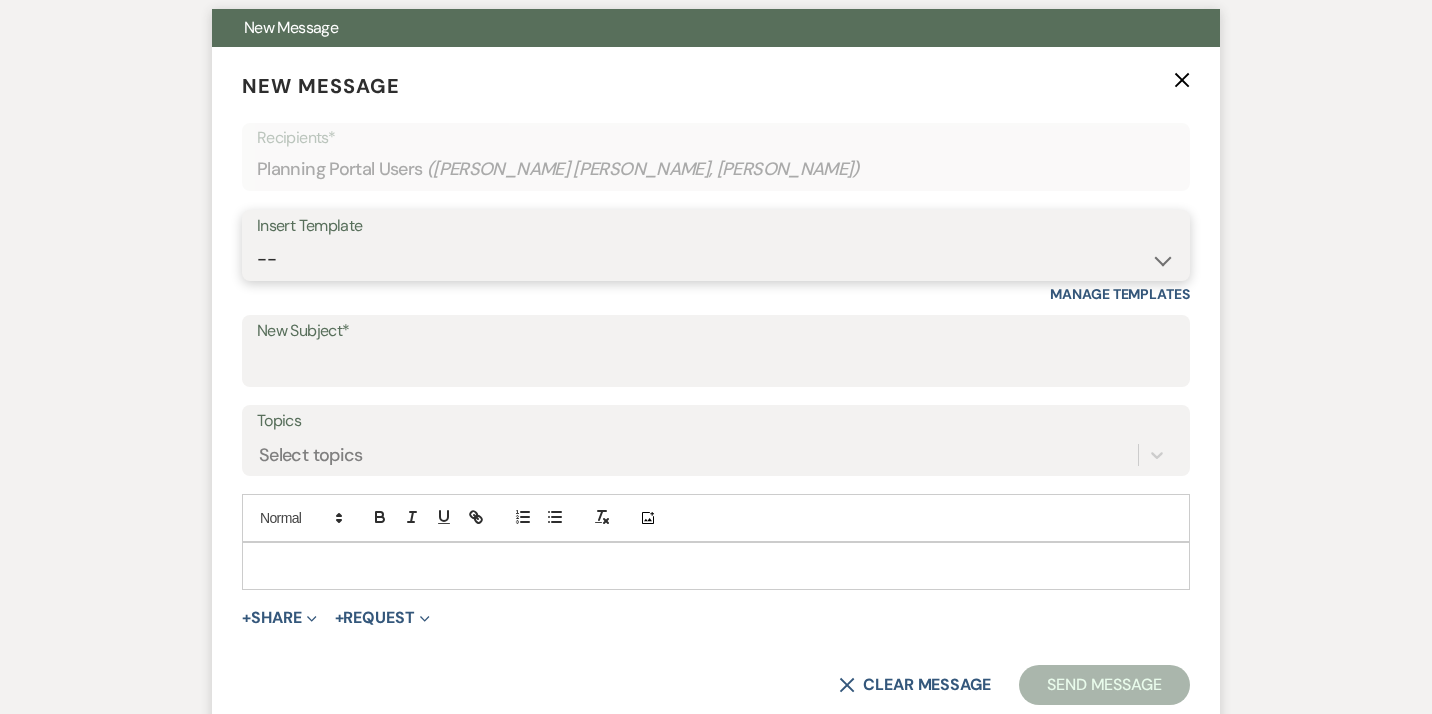 click on "-- Weven Planning Portal Introduction (Booked Events) [MEDICAL_DATA] OHB Bulleted List - Weven Planning Portal Introduction AC & Heating options OHB Contract e-sign  Insurance Policy eWed Itinerary: suggested  30 days out payment & list  Planning & Consulting Services Welcome to the OHB Family! Run of Show OHB recommended  Floor plans  Itineraries  2024 contract review Tipping Guidance 2023 Services & Accessory Rentals xls  WEBO XLS Accessory Rentals & Services NP Final Stretch!  Hello from Owls Hoot Barn Planner final stretch 10% HOLD  2024 Planning 2024 Planning/Consulting  Stay review photos Close loop post tour Overall budget view Wedding Hello Portal Welcome Weven 2025 2024 accommodations  2025 options  Links info  First Student Shuttle Template Welcome 2025 Tips Links & questions  Call Loop Brief links questions  Invoice Links Local recommendations to put in website  Suggested flow /run of show 3:30  Special Event Insurance  Petite  Couples air bnb stays  ESign to review  Local recommendations 2024 3D’s PT" at bounding box center [716, 259] 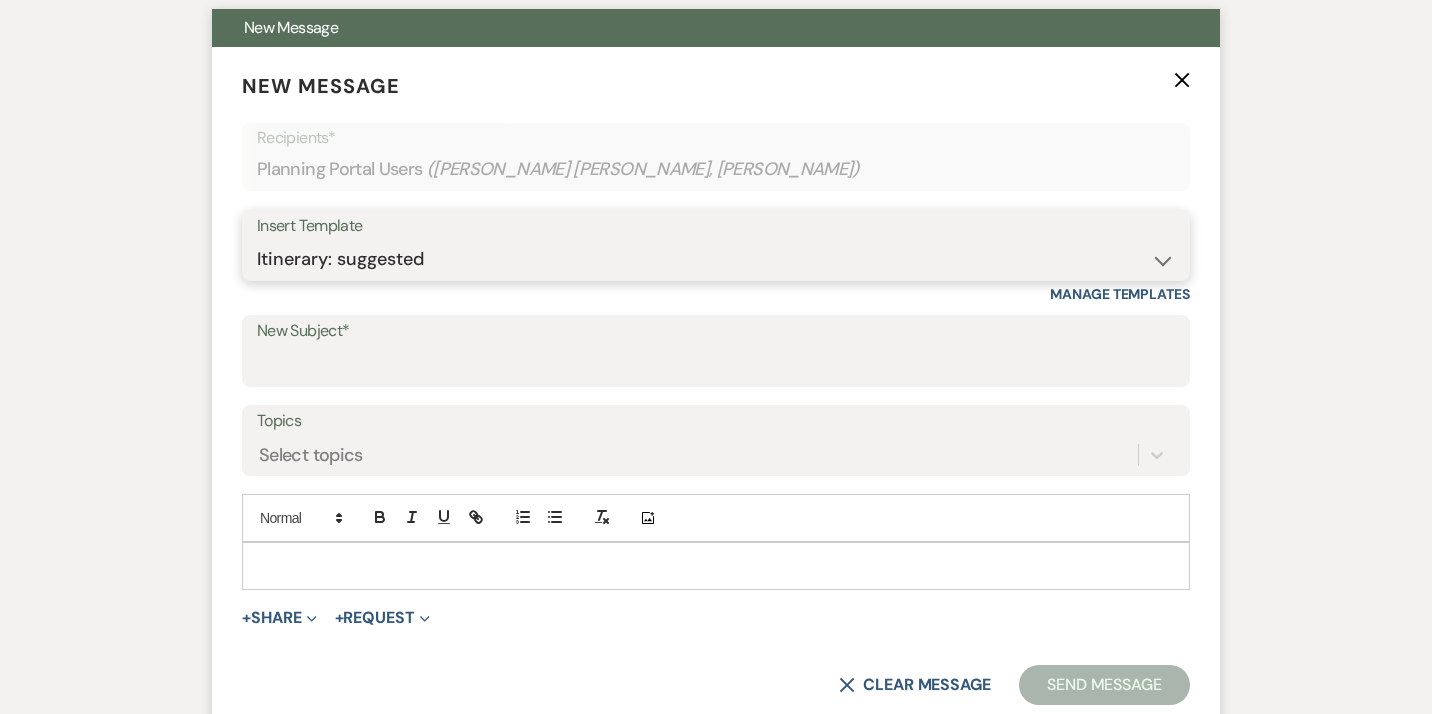 click on "Itinerary: suggested" at bounding box center [0, 0] 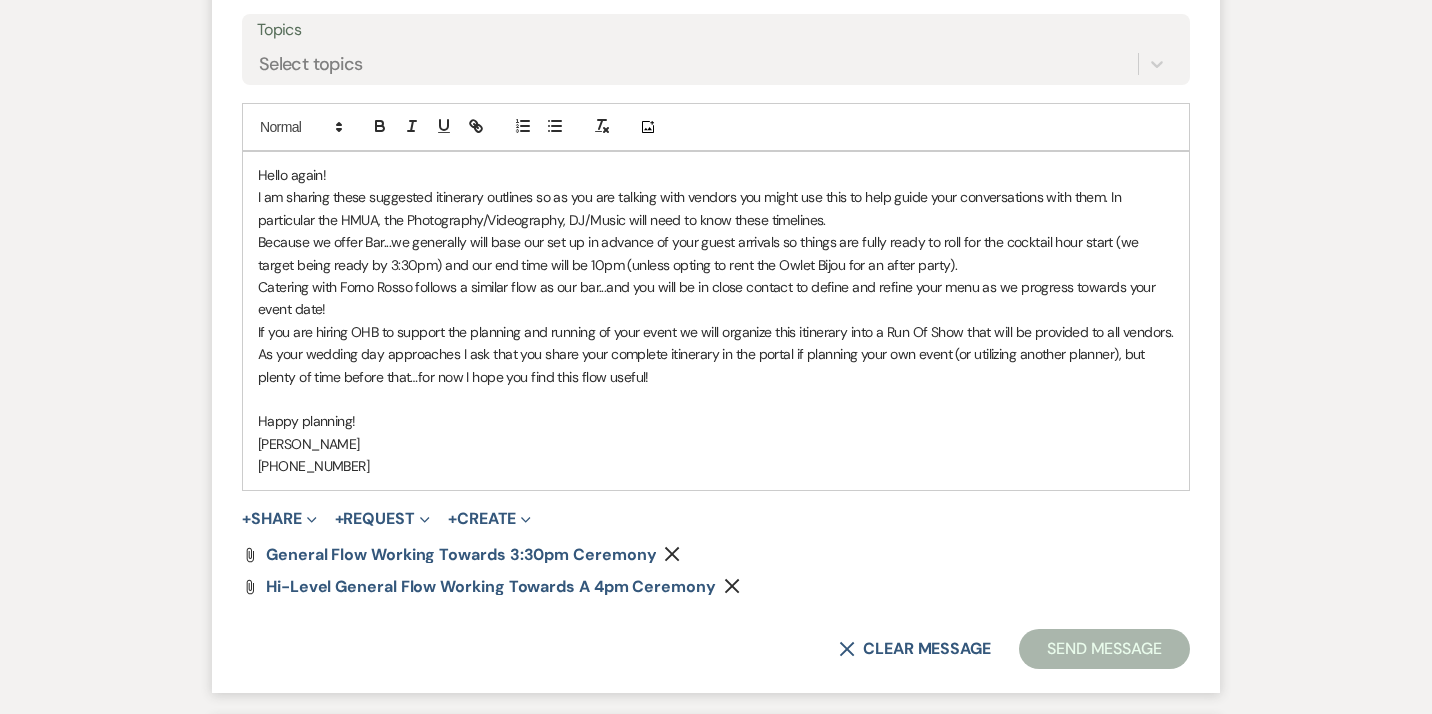 scroll, scrollTop: 1030, scrollLeft: 0, axis: vertical 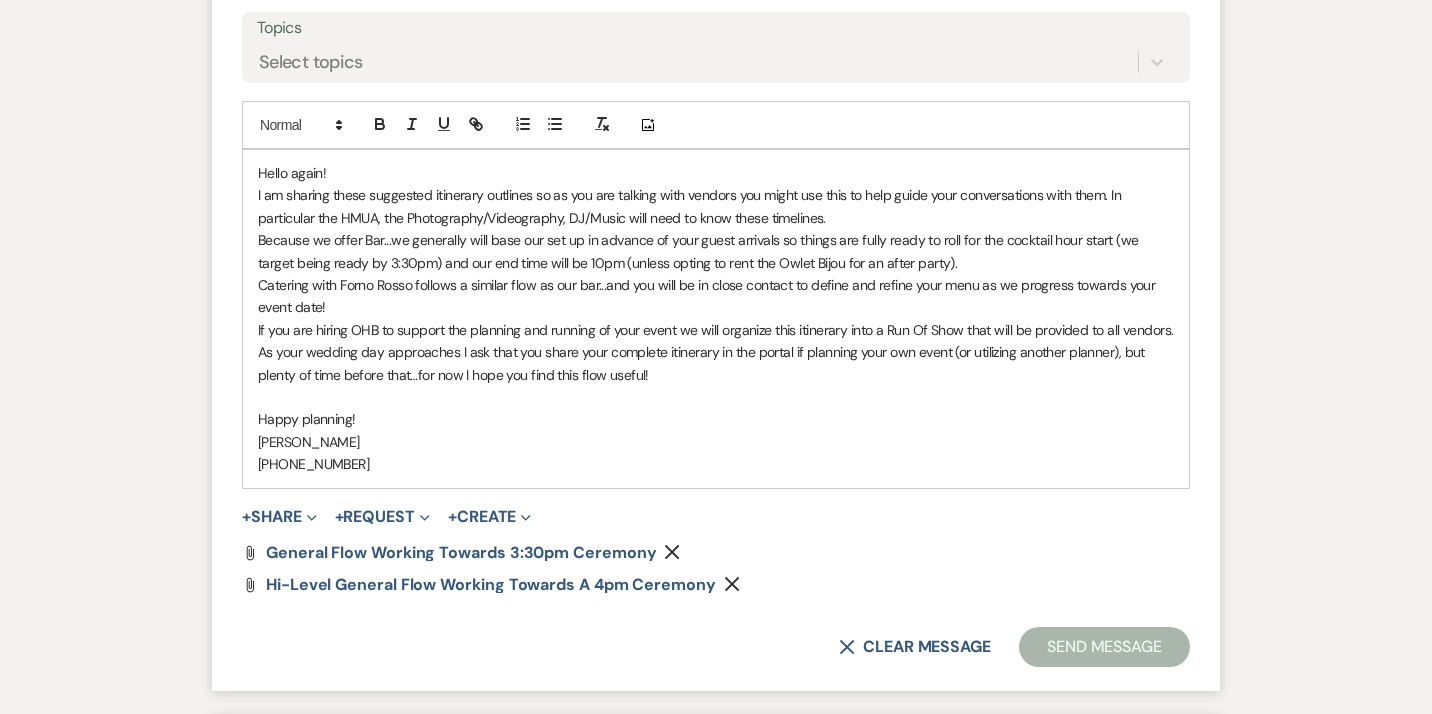 click on "Remove" 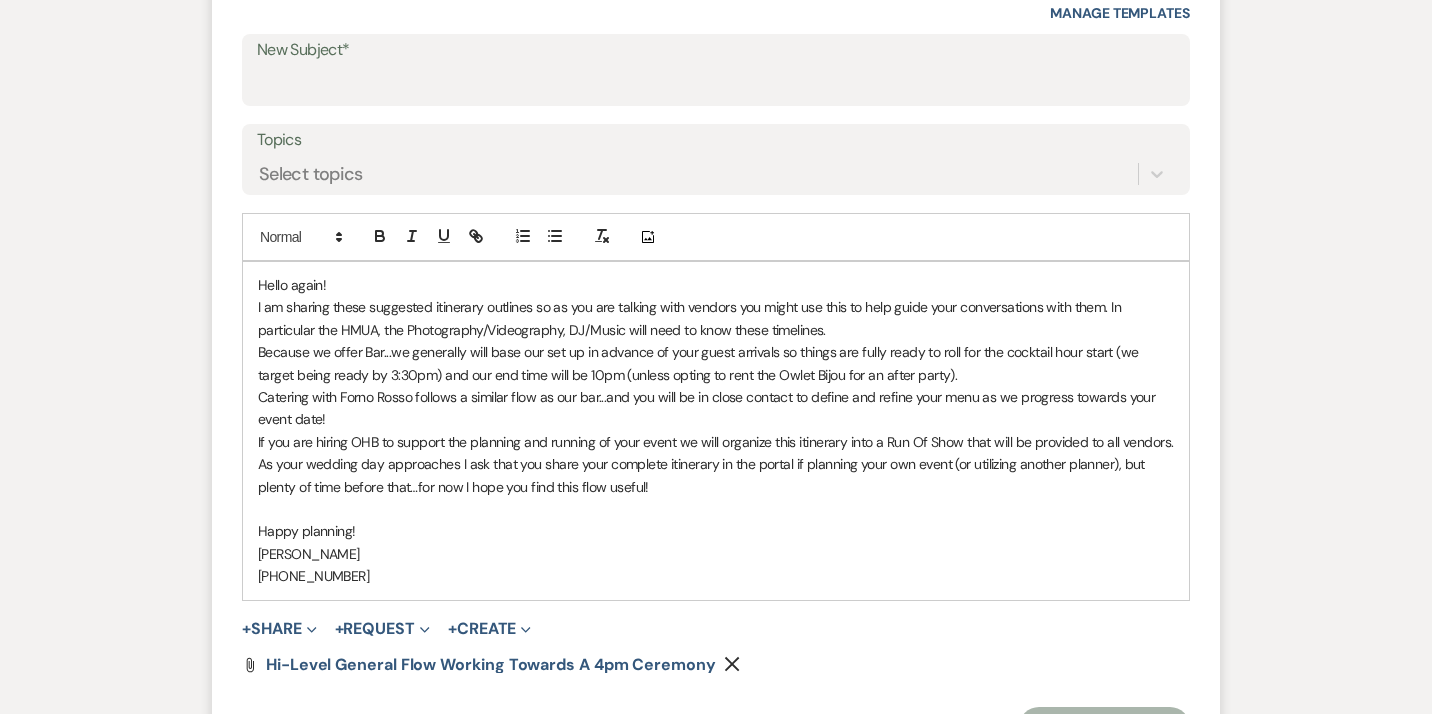 scroll, scrollTop: 909, scrollLeft: 0, axis: vertical 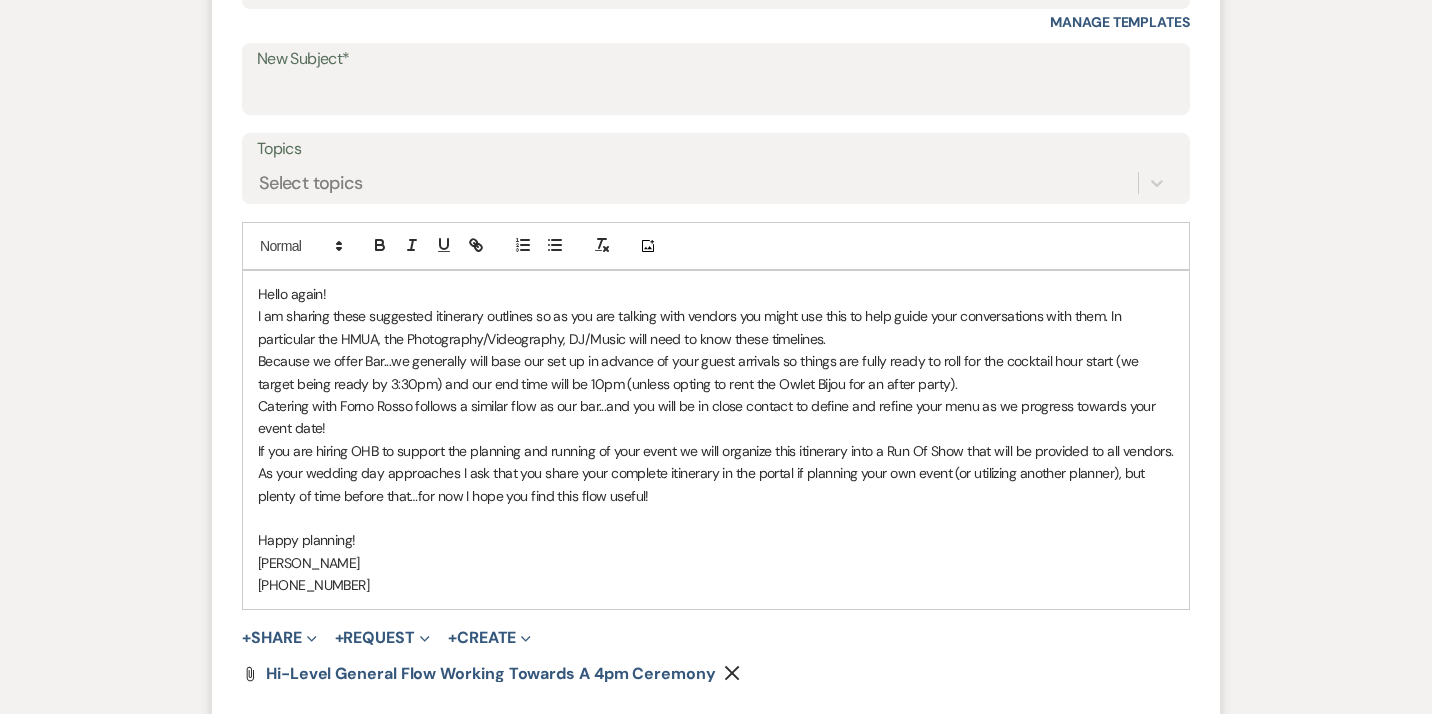 click on "Hello again!" at bounding box center (716, 294) 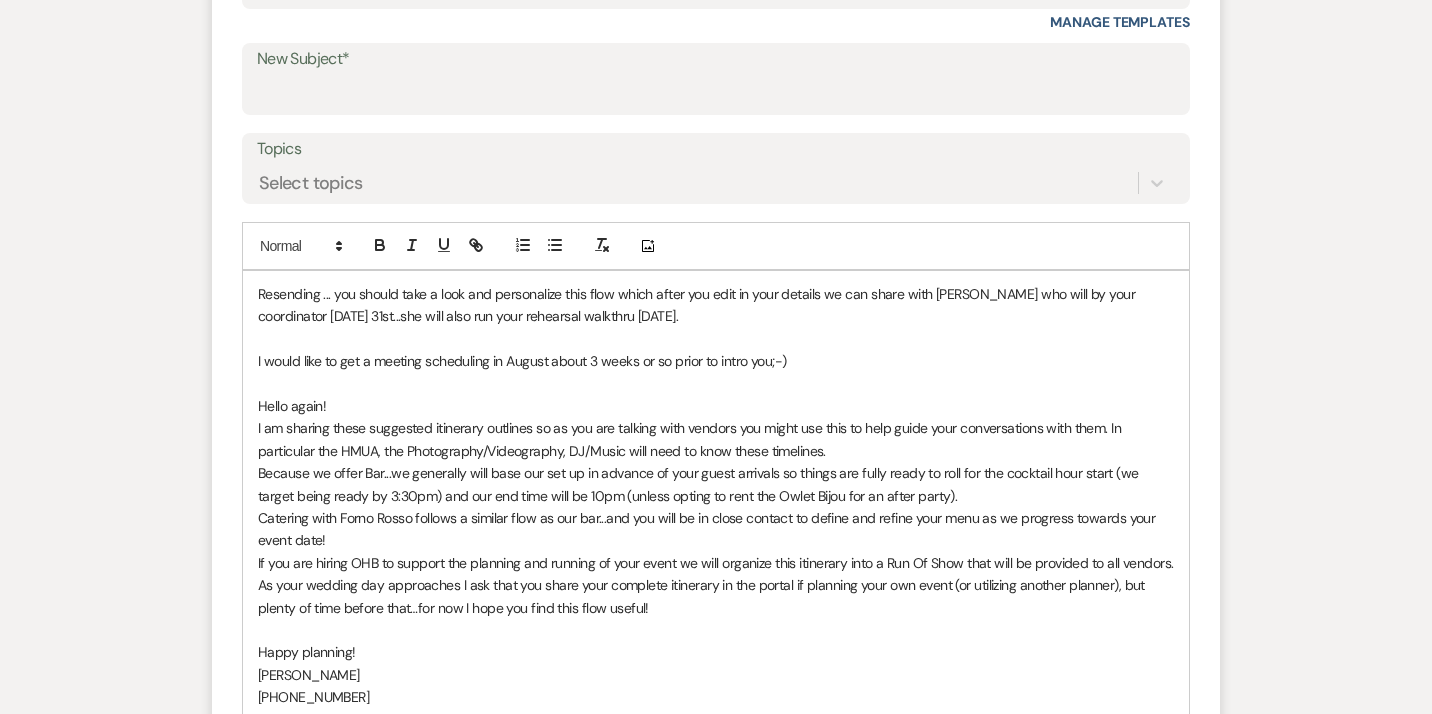 click at bounding box center [716, 384] 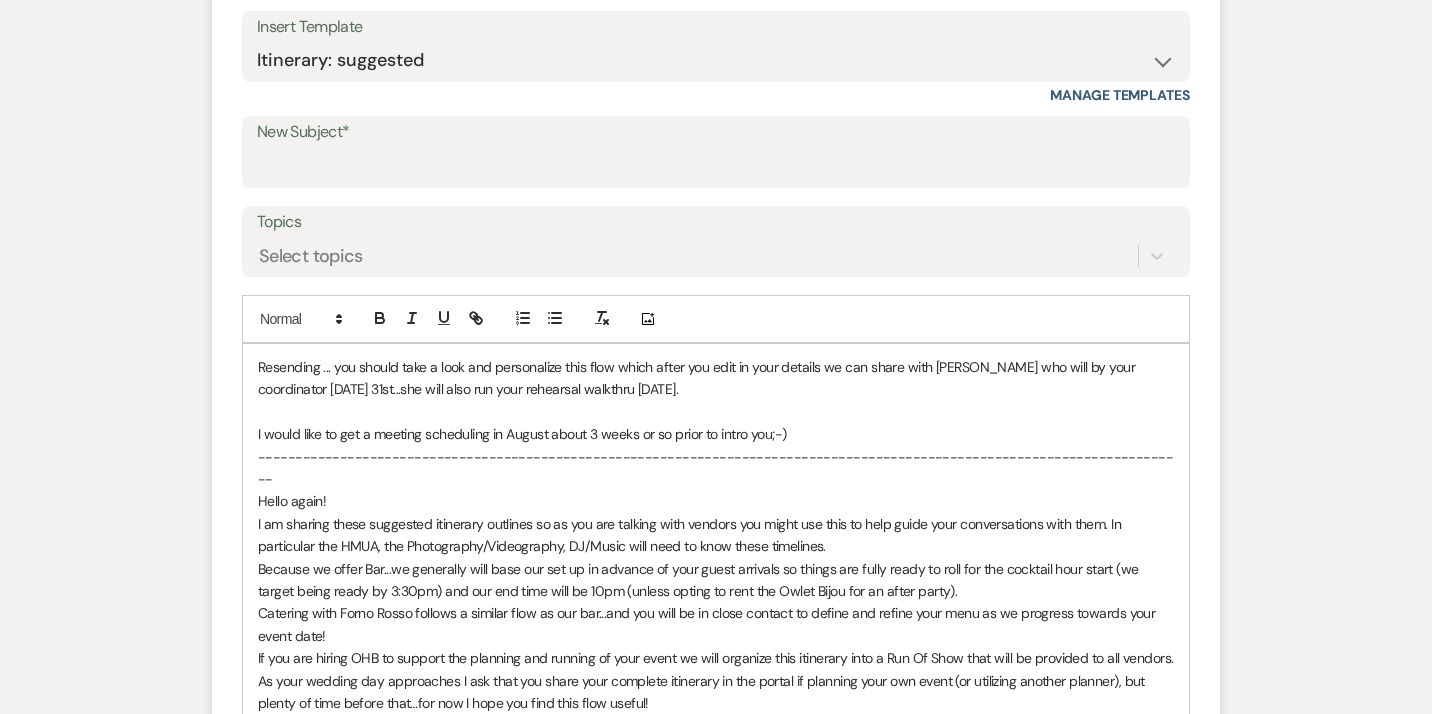 scroll, scrollTop: 806, scrollLeft: 0, axis: vertical 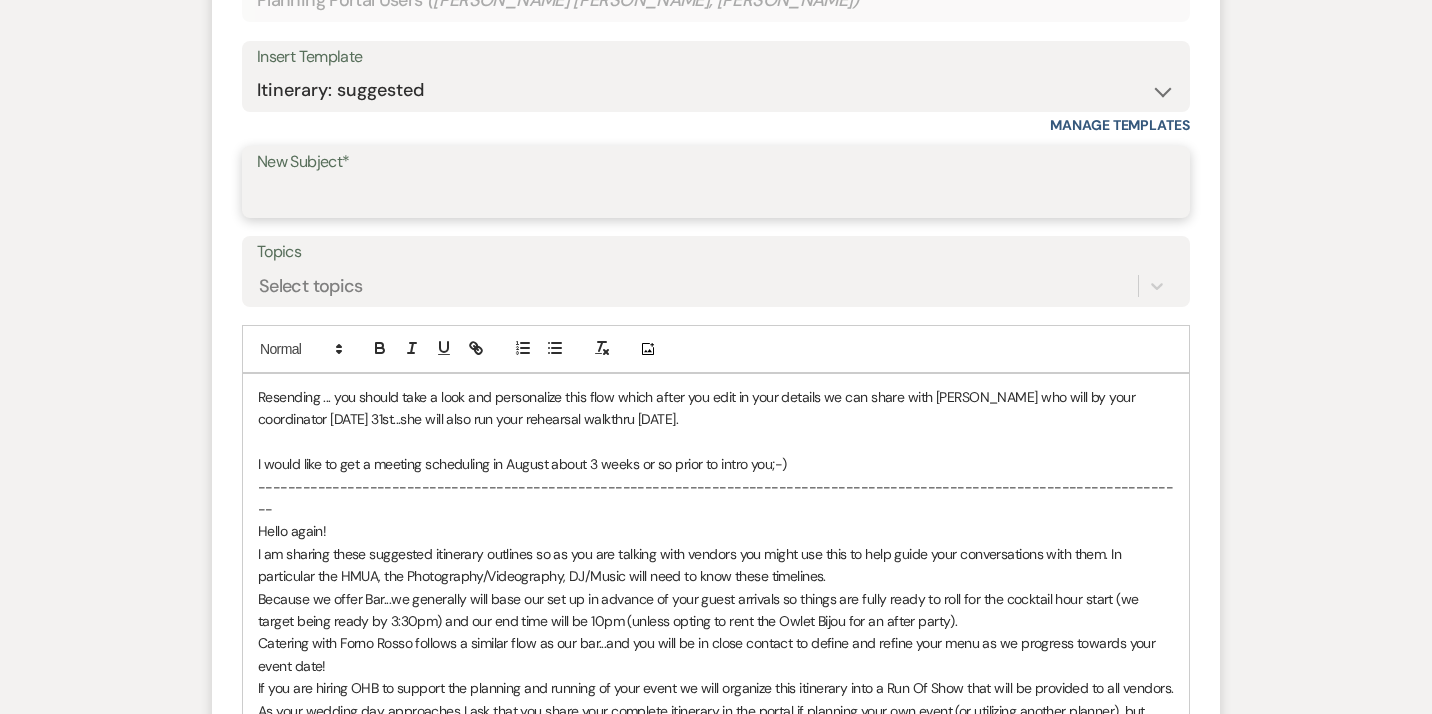 click on "New Subject*" at bounding box center (716, 196) 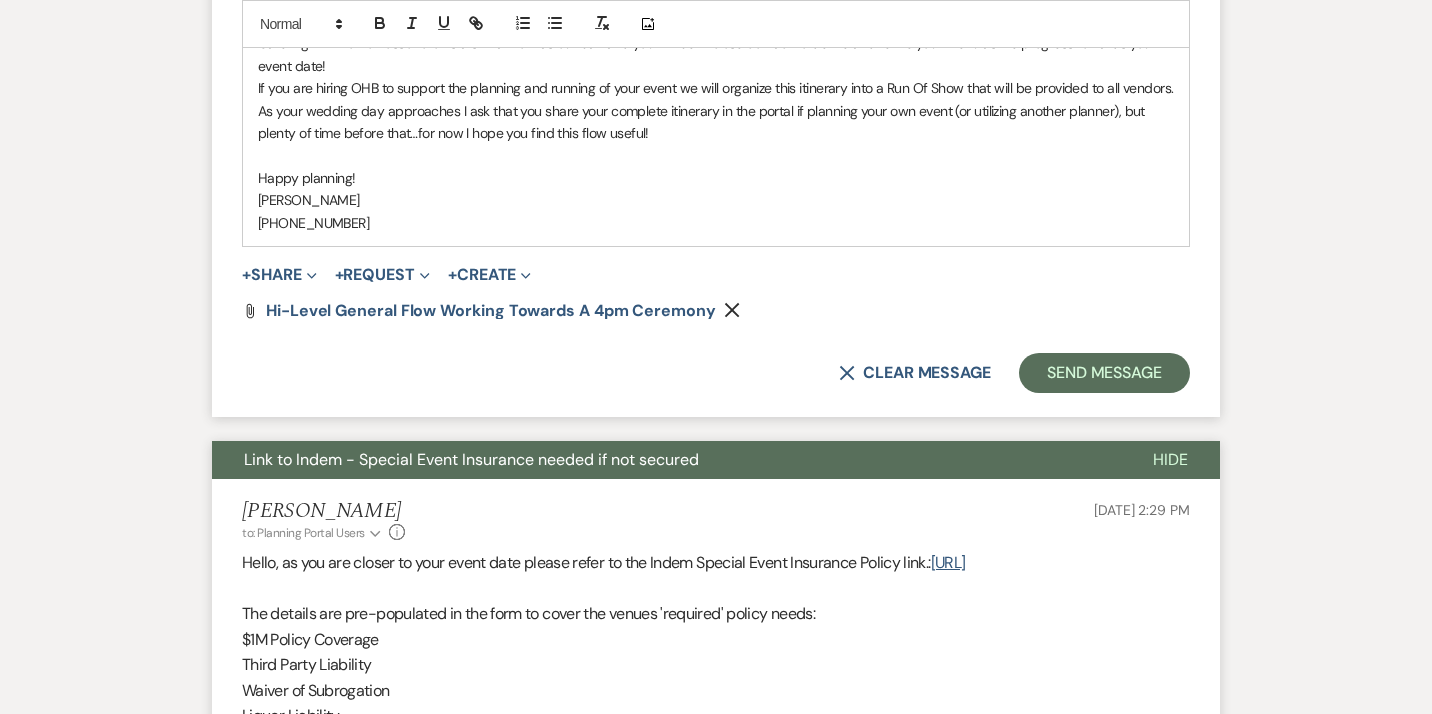 scroll, scrollTop: 1410, scrollLeft: 0, axis: vertical 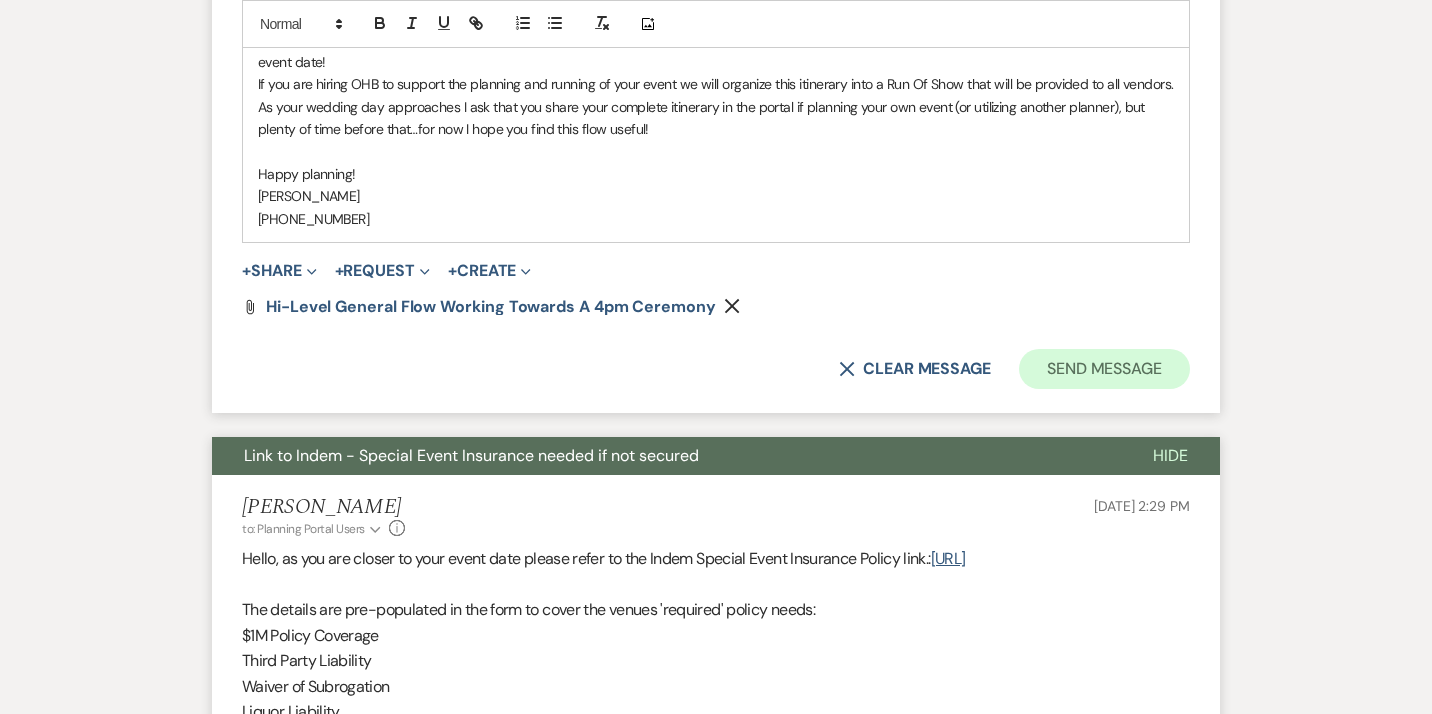 type on "4pm Ceremony...Run of Show" 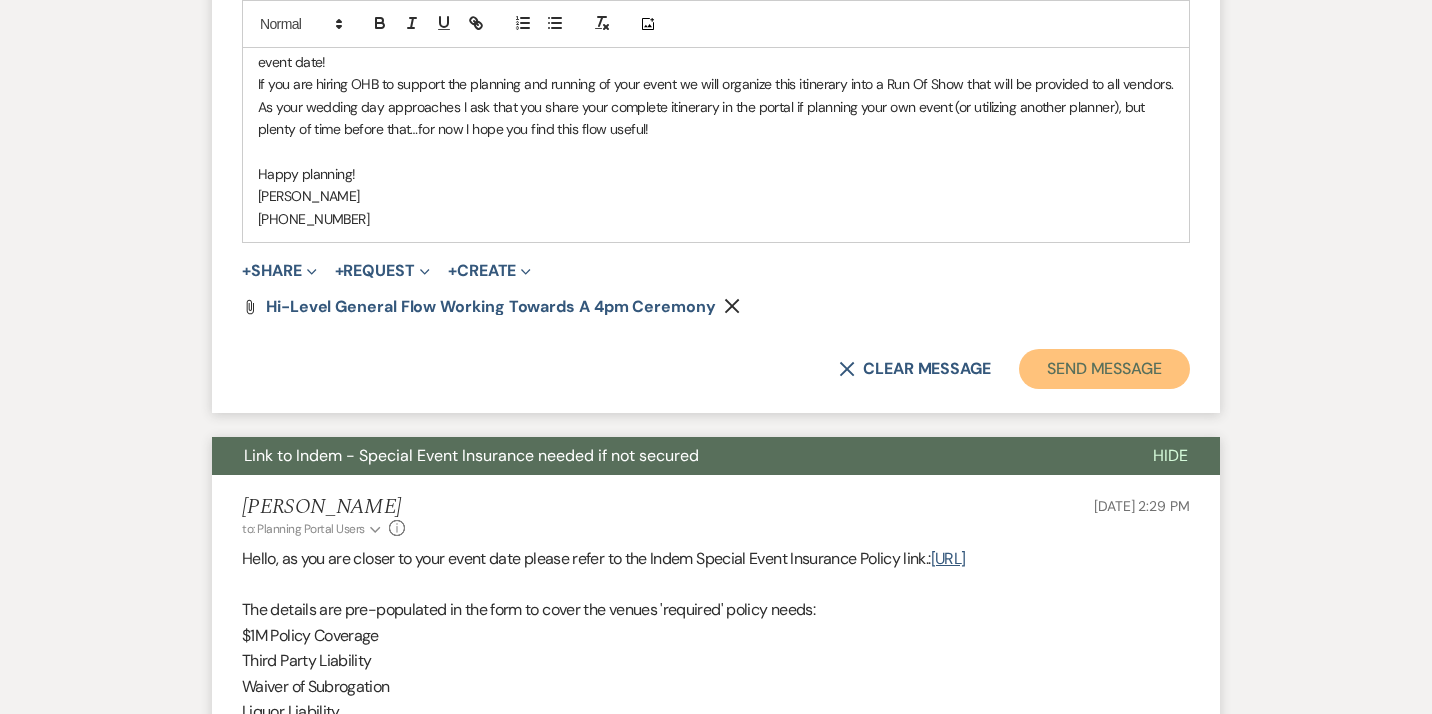 click on "Send Message" at bounding box center (1104, 369) 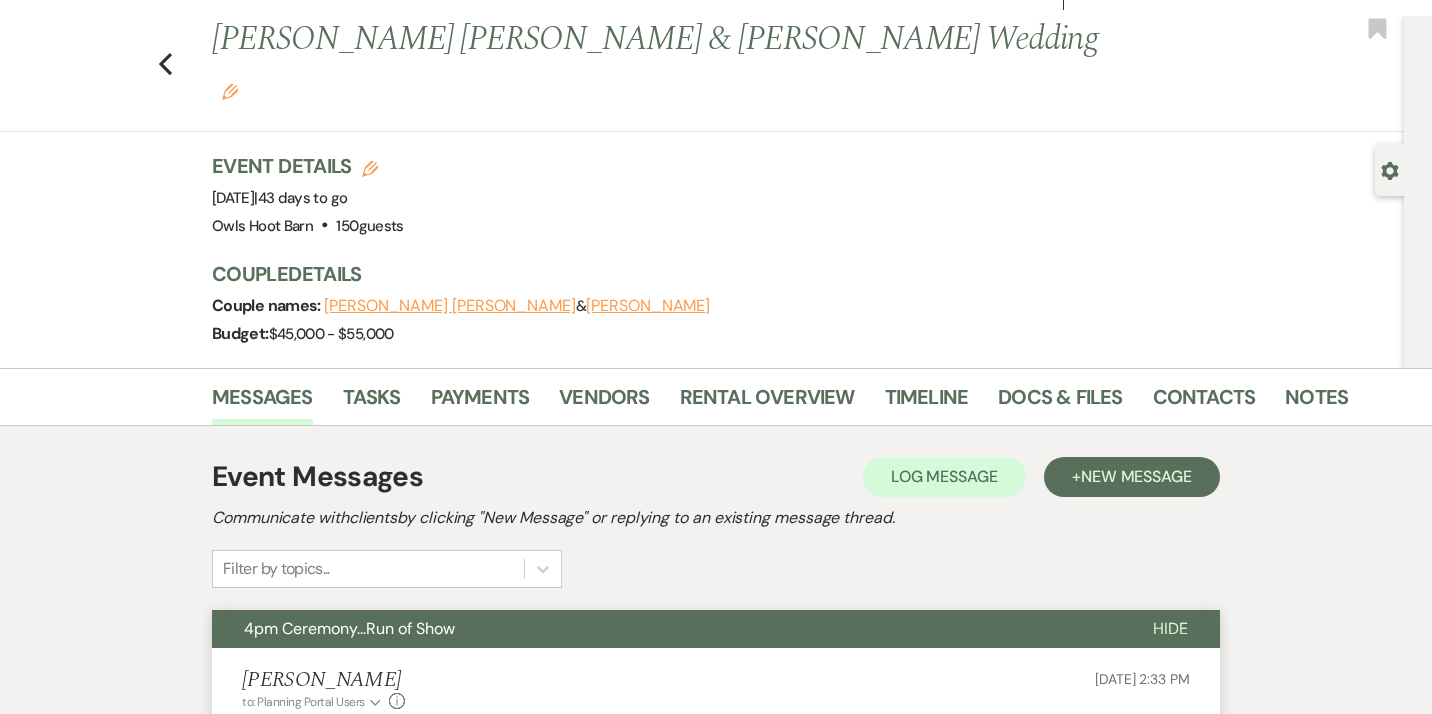 scroll, scrollTop: 0, scrollLeft: 0, axis: both 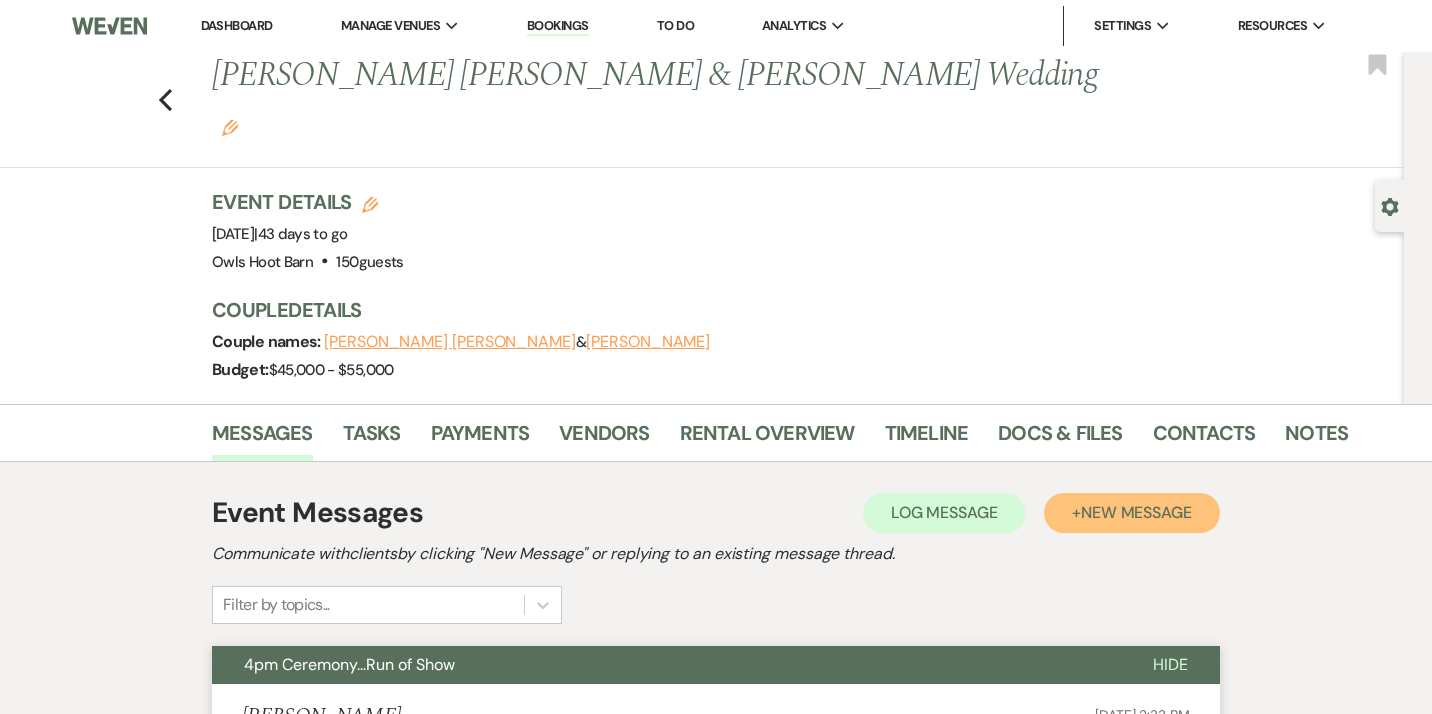 click on "New Message" at bounding box center (1136, 512) 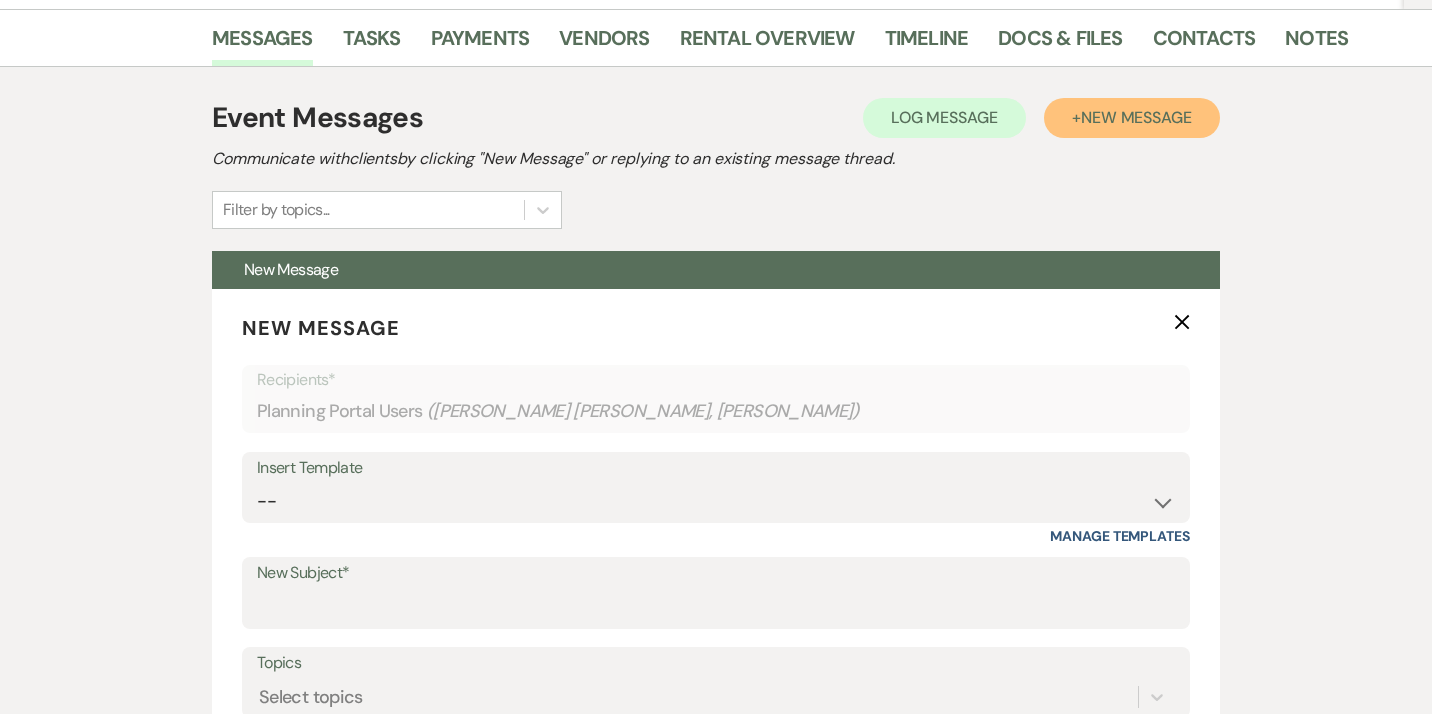 scroll, scrollTop: 401, scrollLeft: 0, axis: vertical 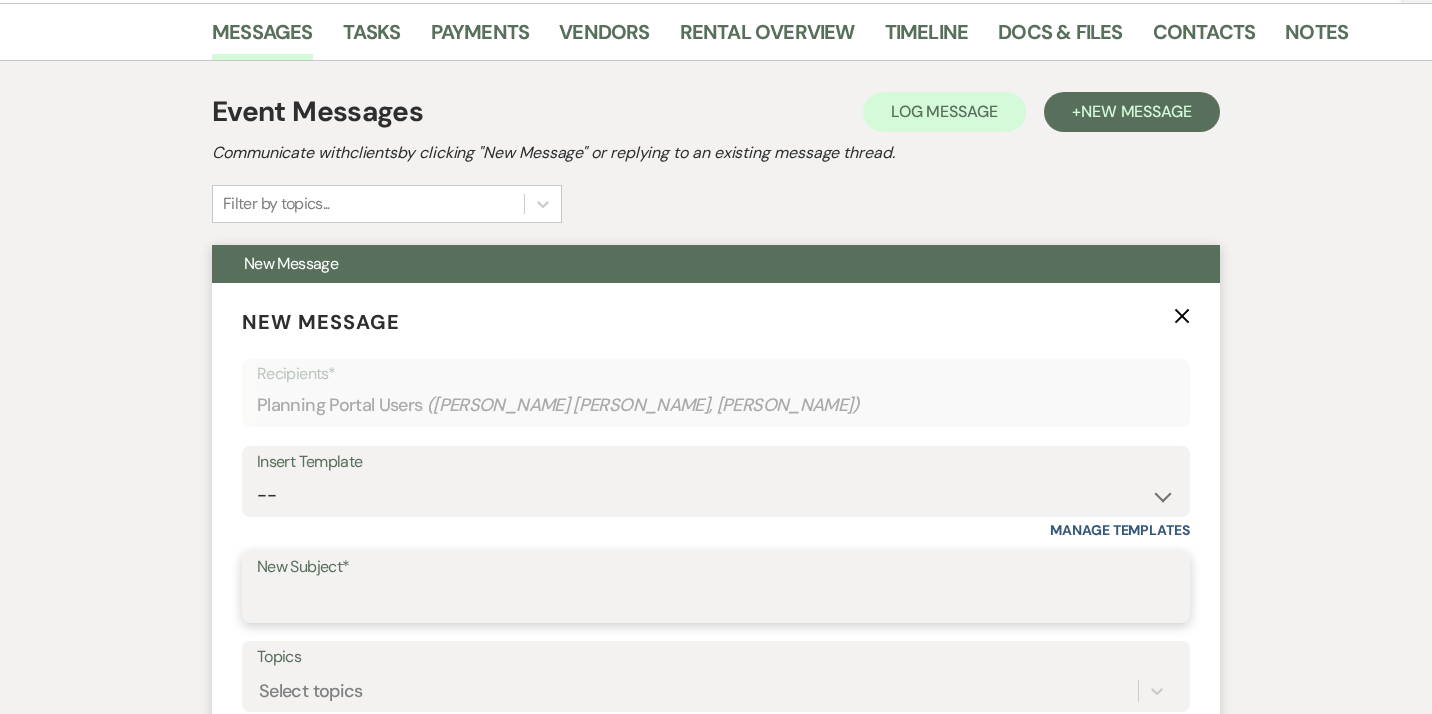 click on "New Subject*" at bounding box center [716, 601] 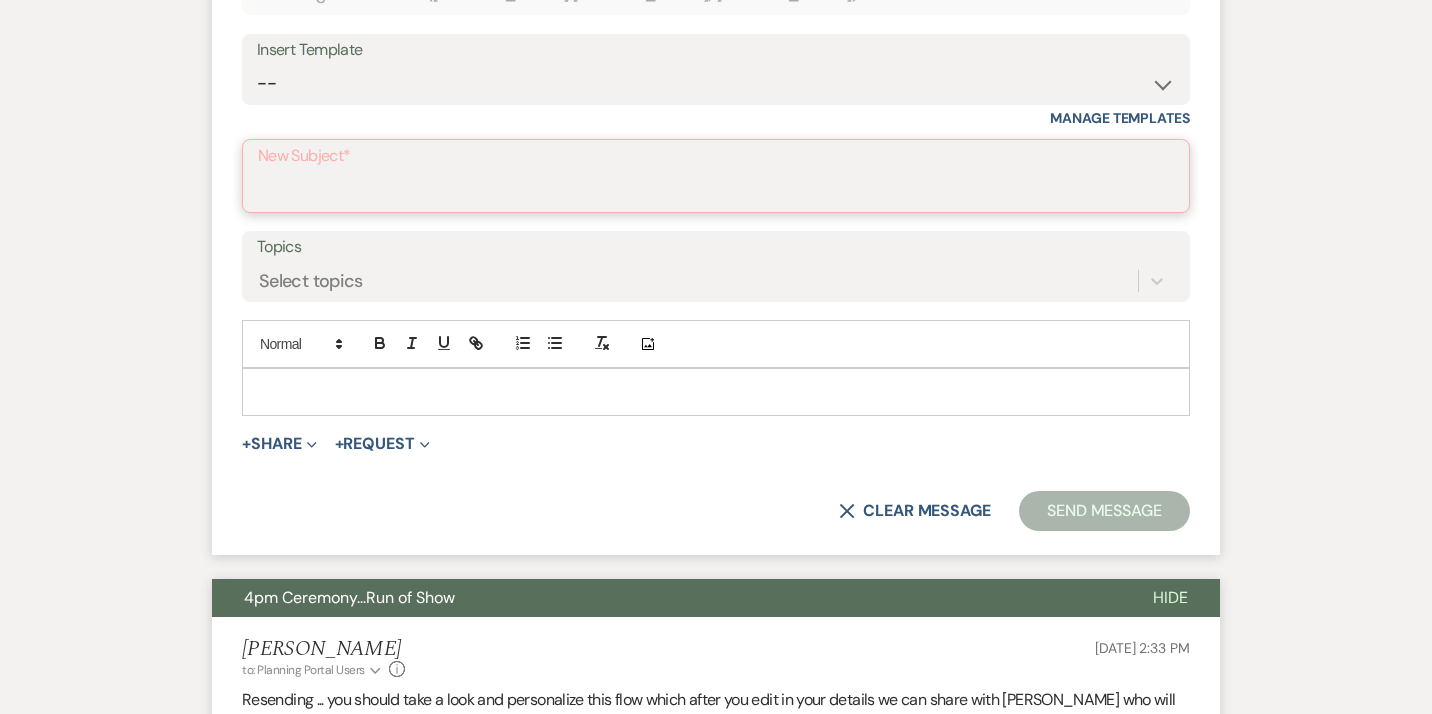 scroll, scrollTop: 894, scrollLeft: 0, axis: vertical 